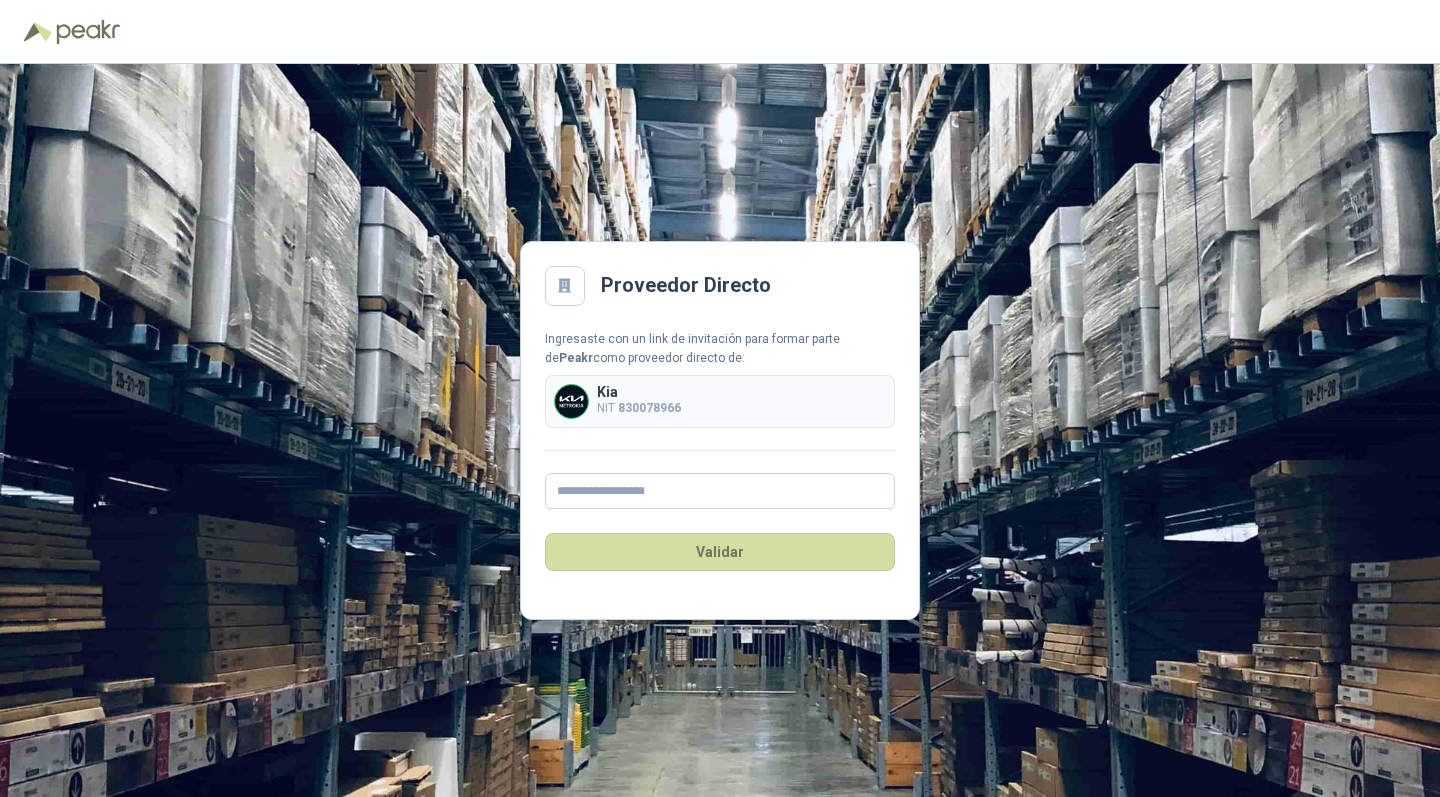 scroll, scrollTop: 0, scrollLeft: 0, axis: both 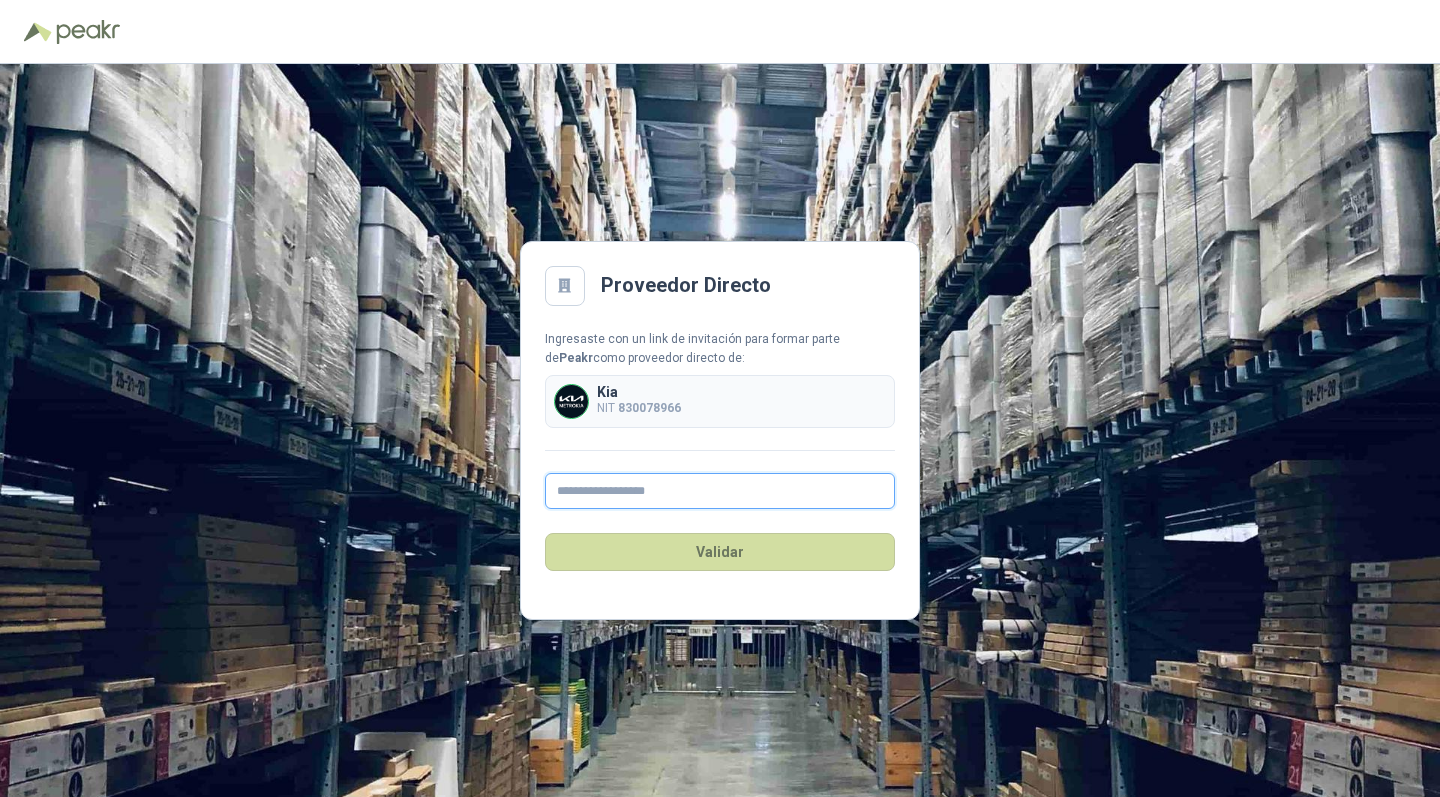 click at bounding box center [720, 491] 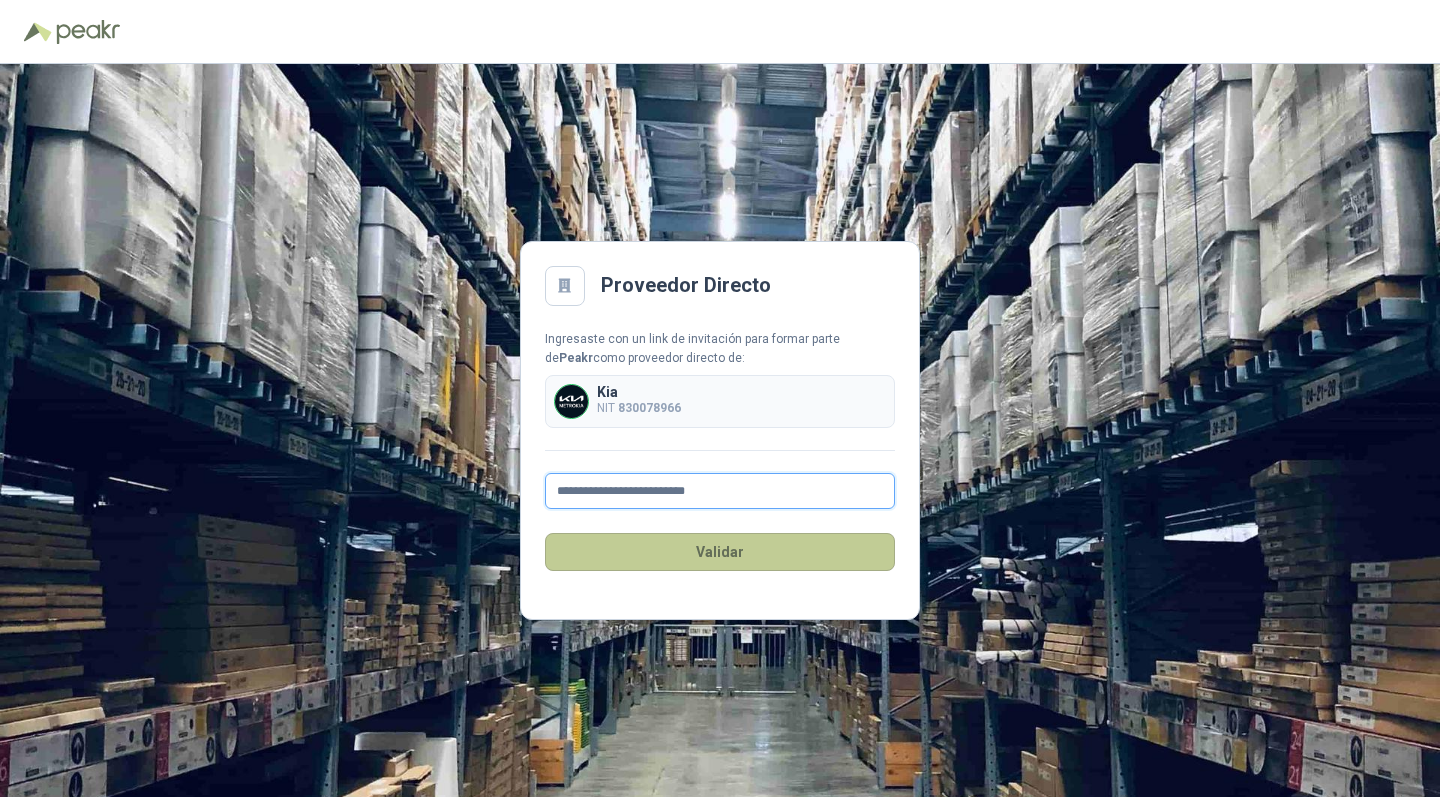 type on "**********" 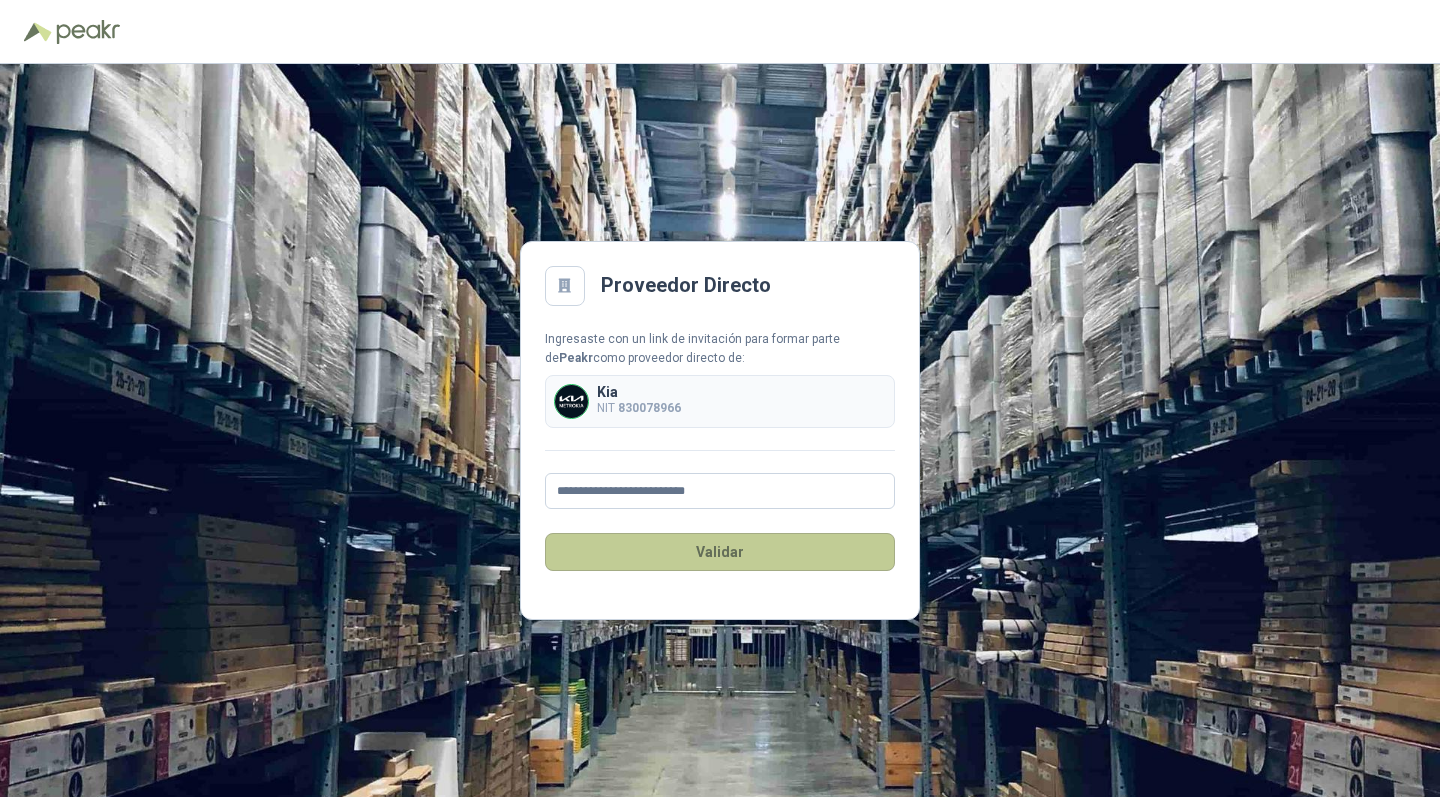 click on "Validar" at bounding box center (720, 552) 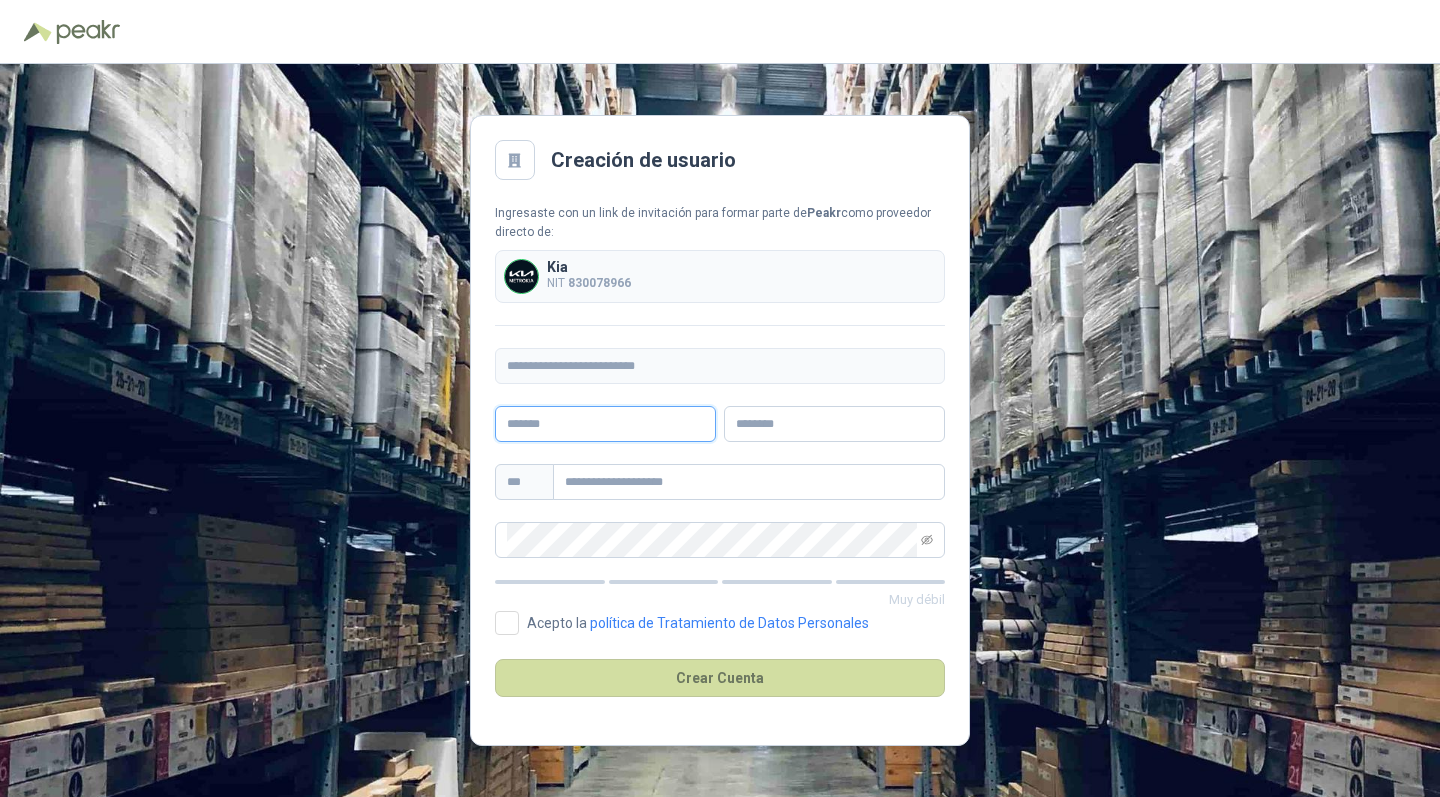 click at bounding box center (605, 424) 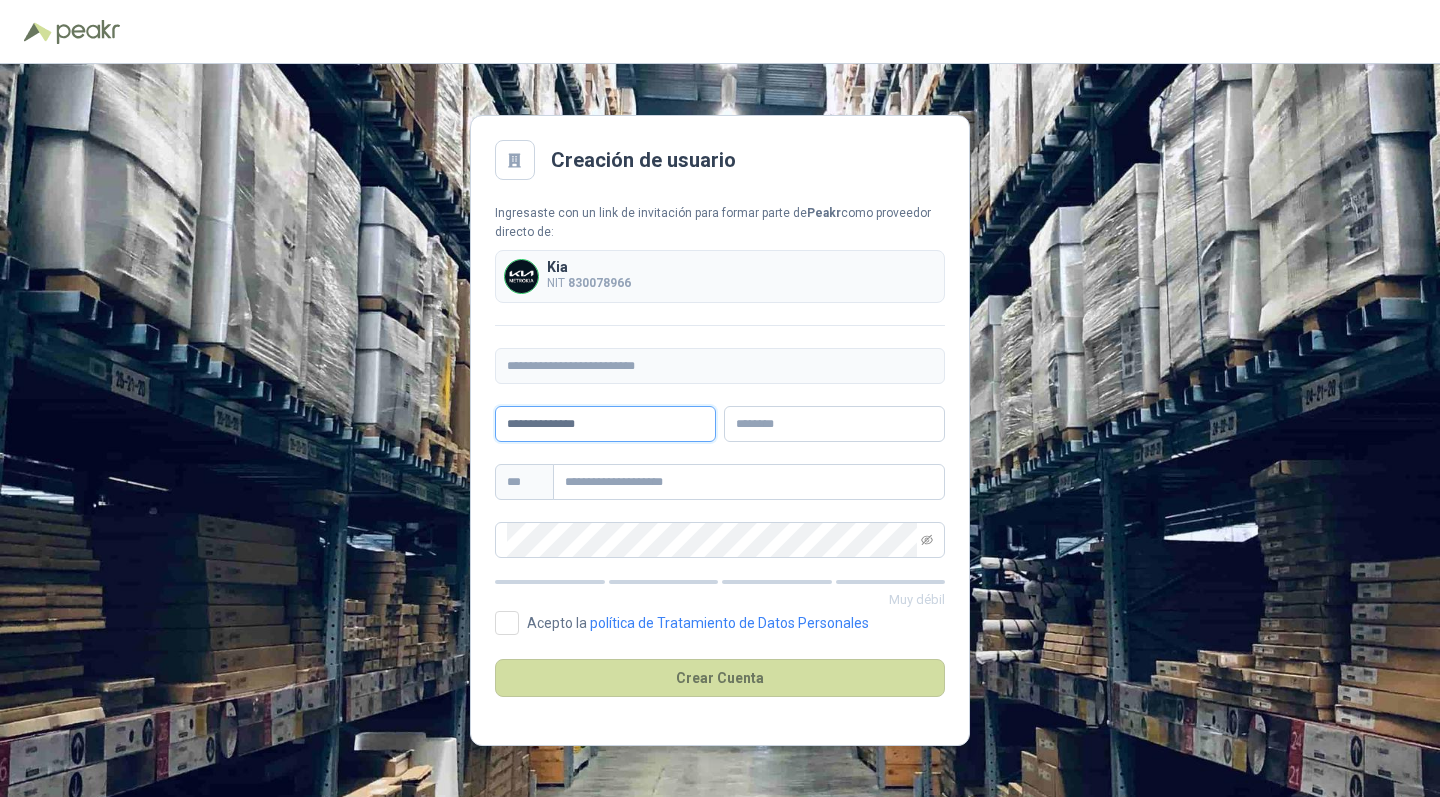 type on "**********" 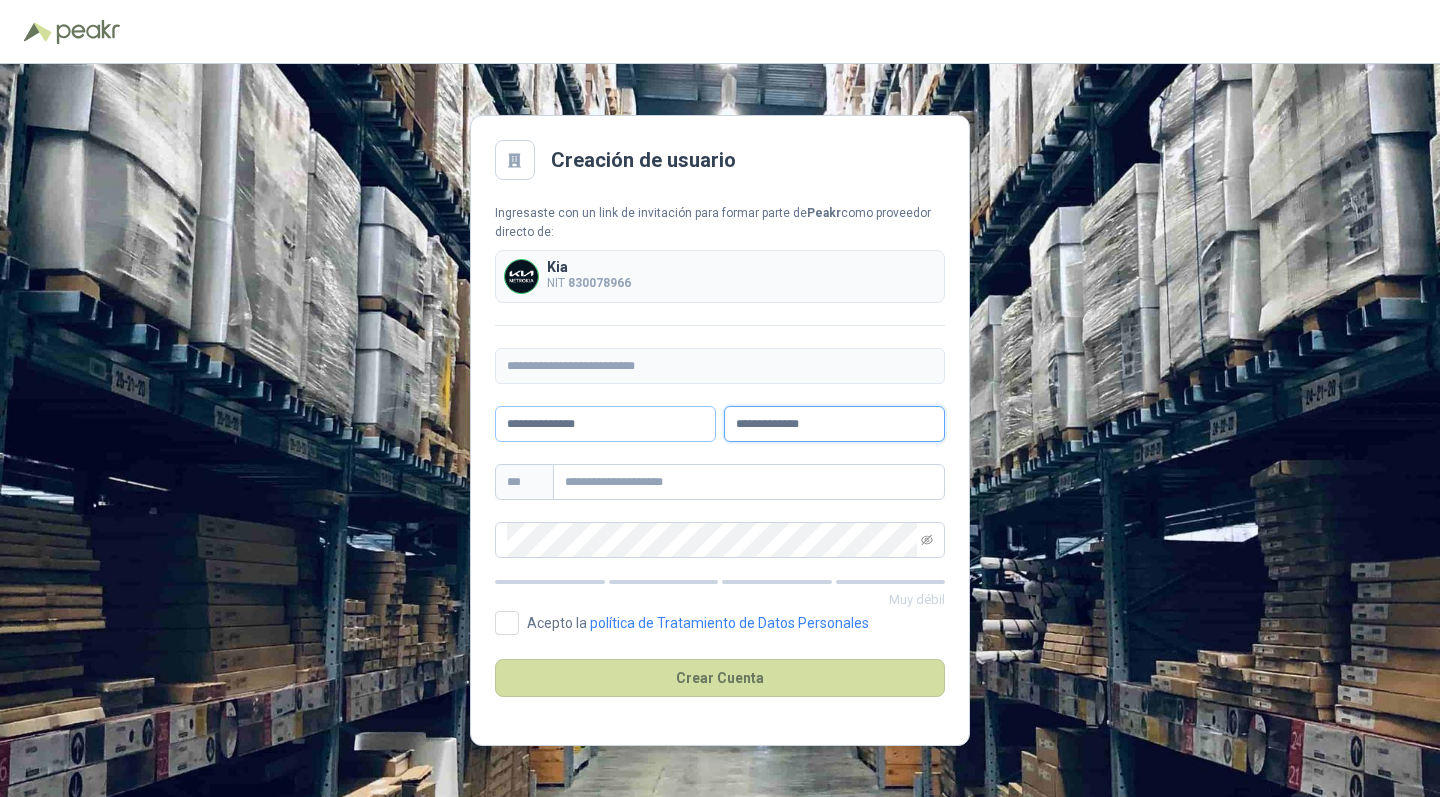 type on "**********" 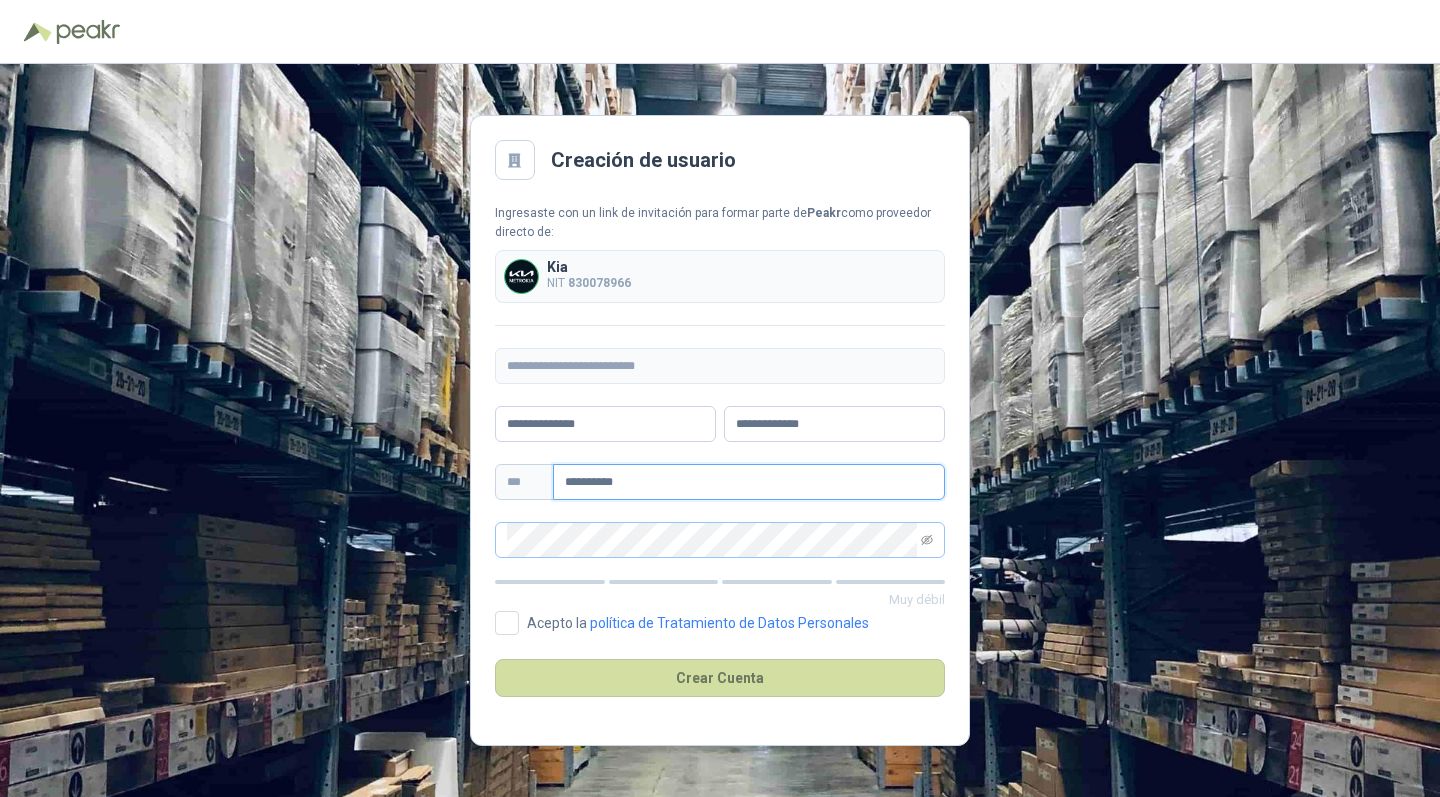type on "**********" 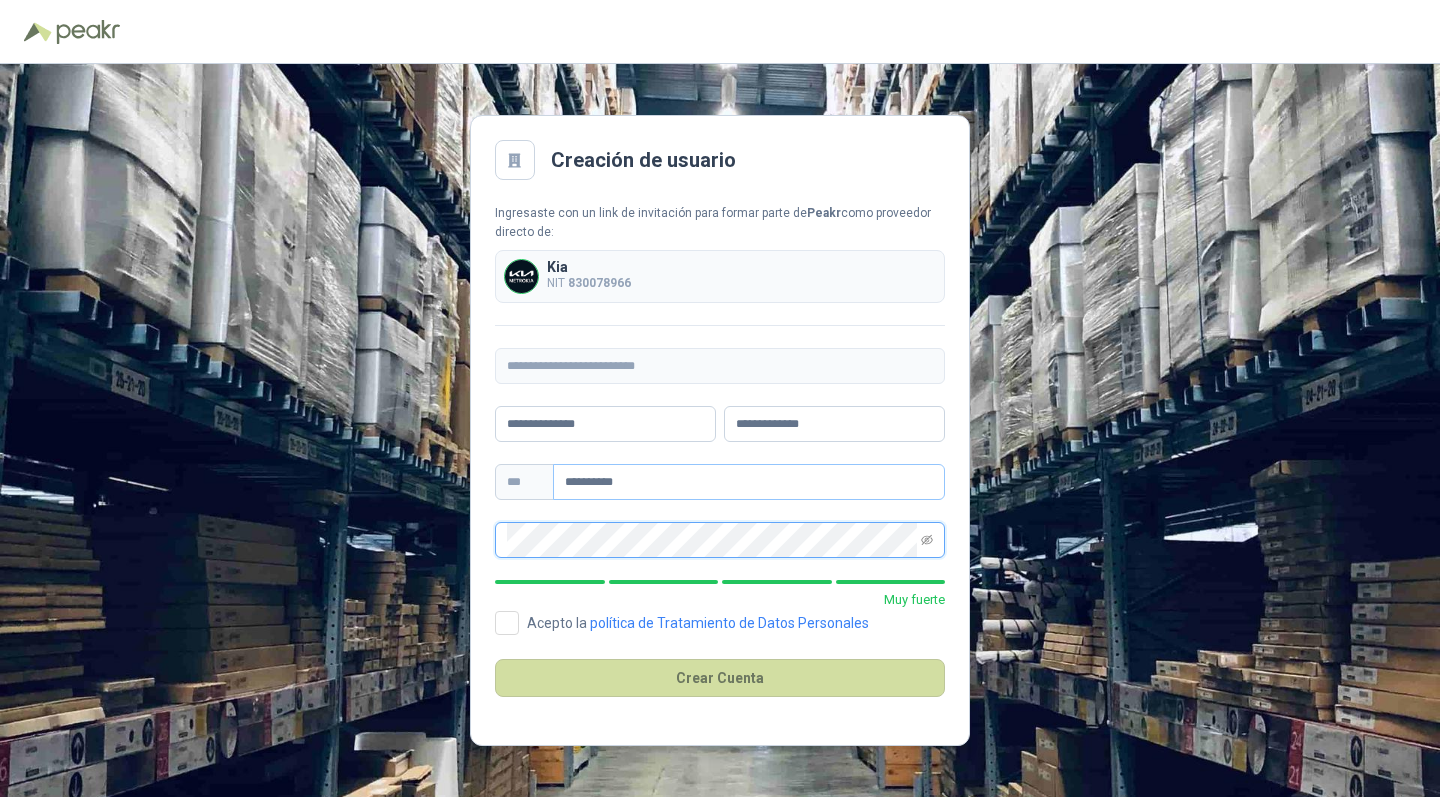 scroll, scrollTop: 0, scrollLeft: 0, axis: both 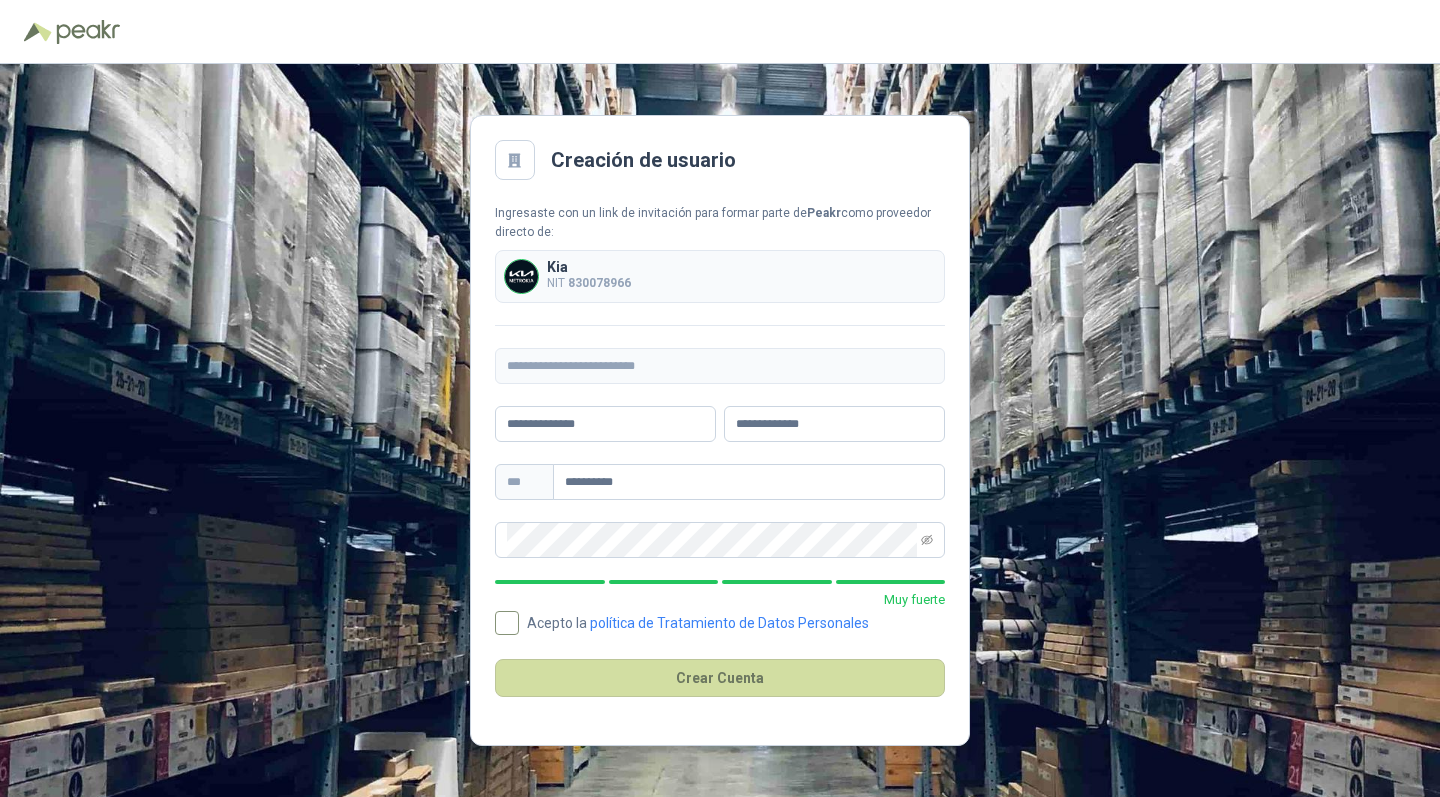 click at bounding box center (507, 623) 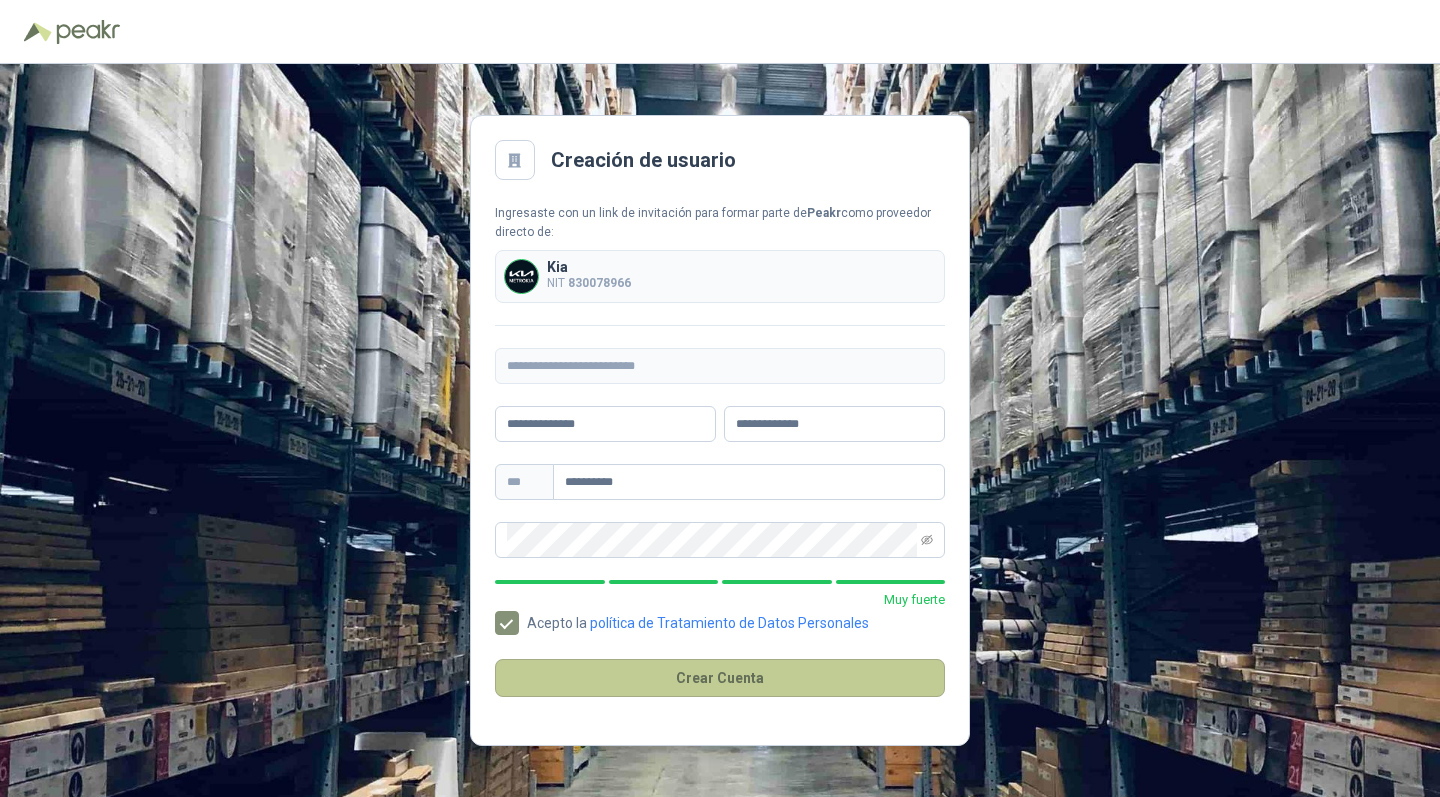 click on "Crear Cuenta" at bounding box center [720, 678] 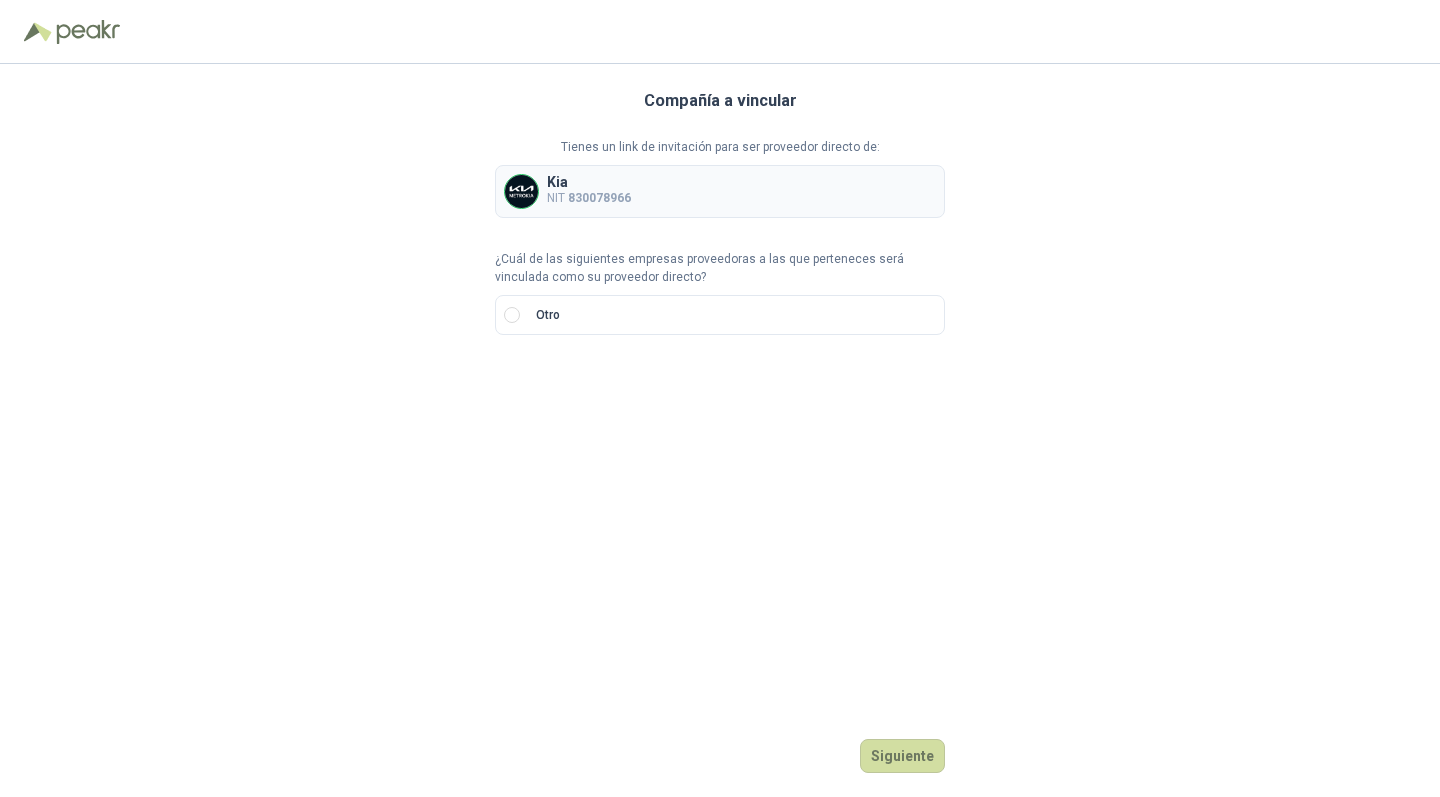 click on "Kia NIT   [NIT]" at bounding box center [720, 191] 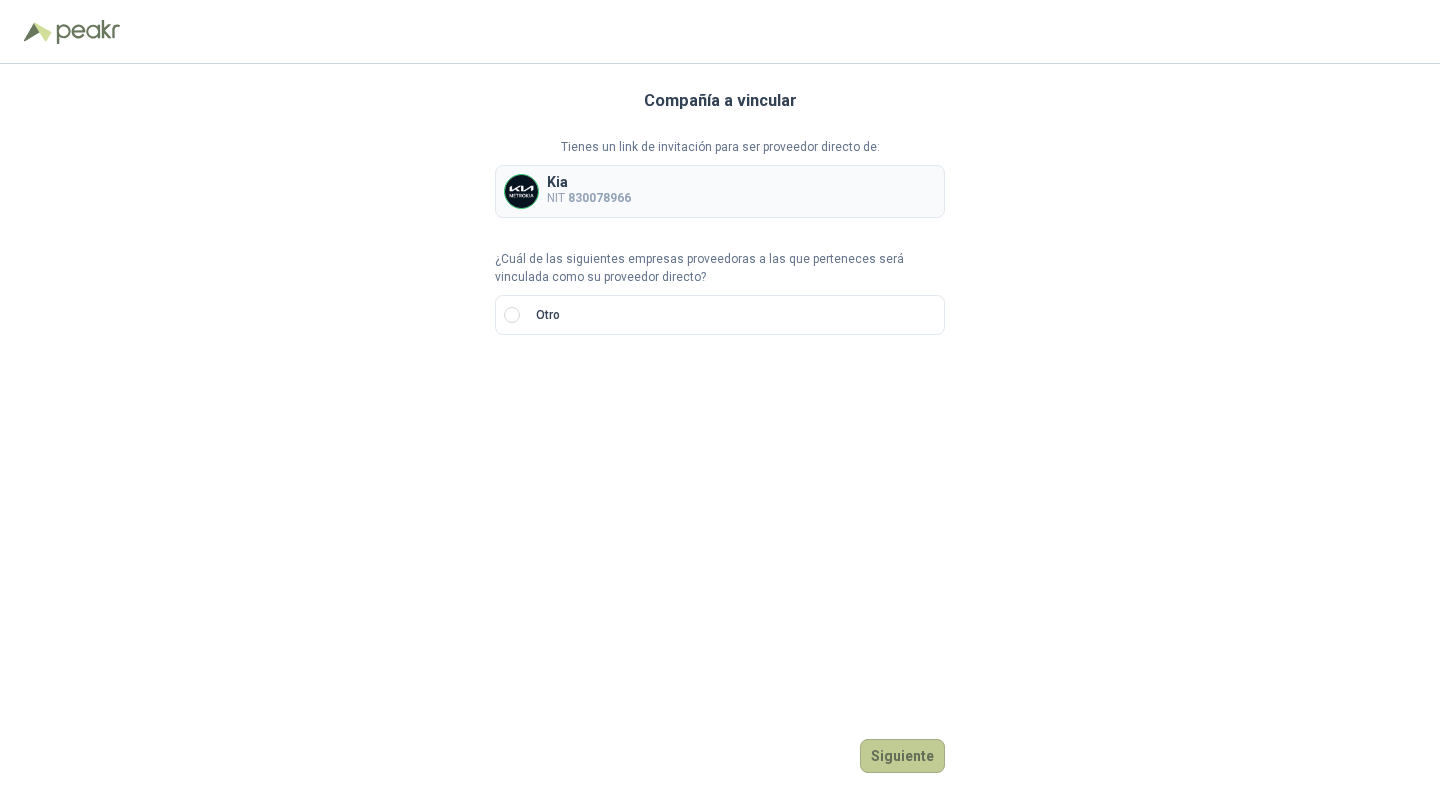 click on "Siguiente" at bounding box center (902, 756) 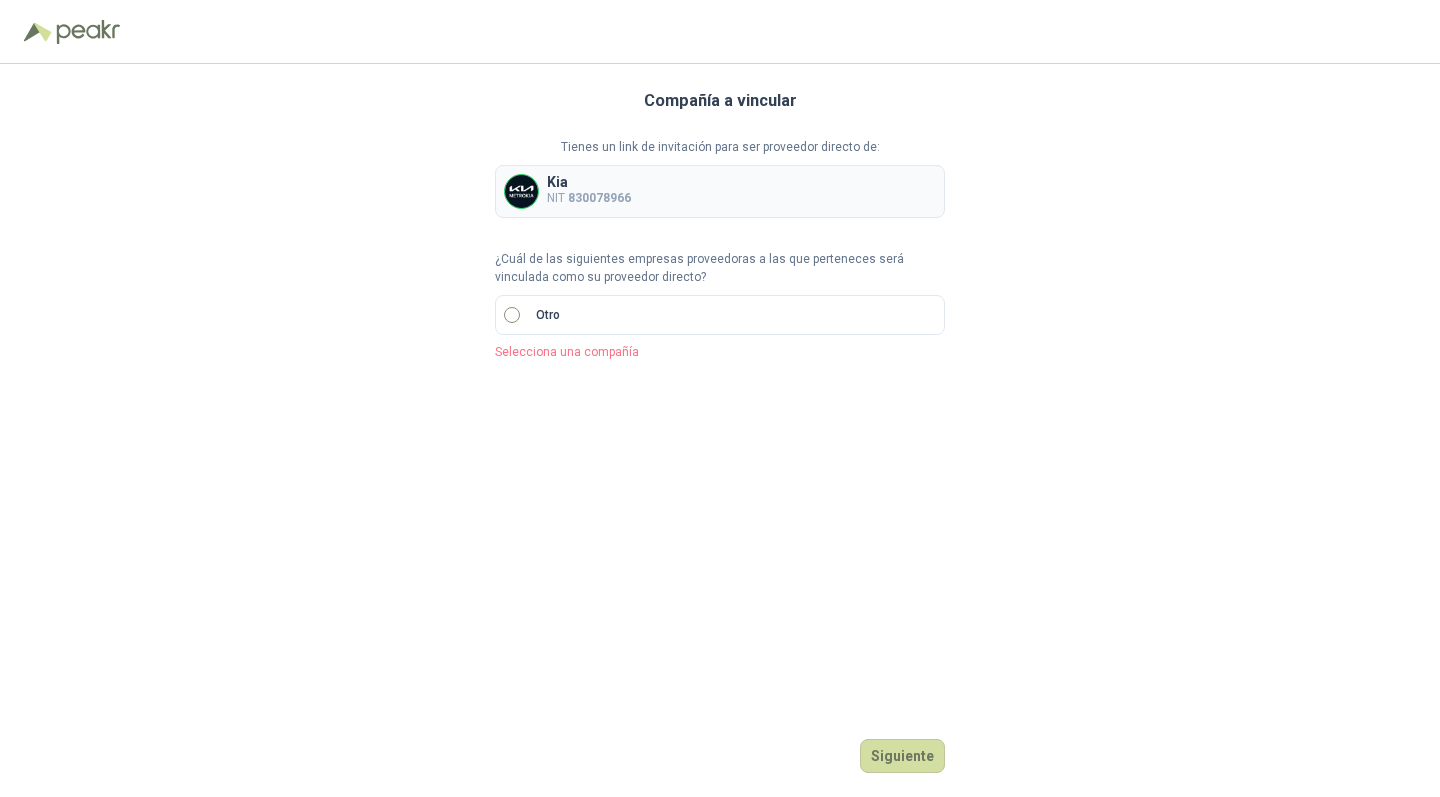 click on "Otro" at bounding box center (720, 315) 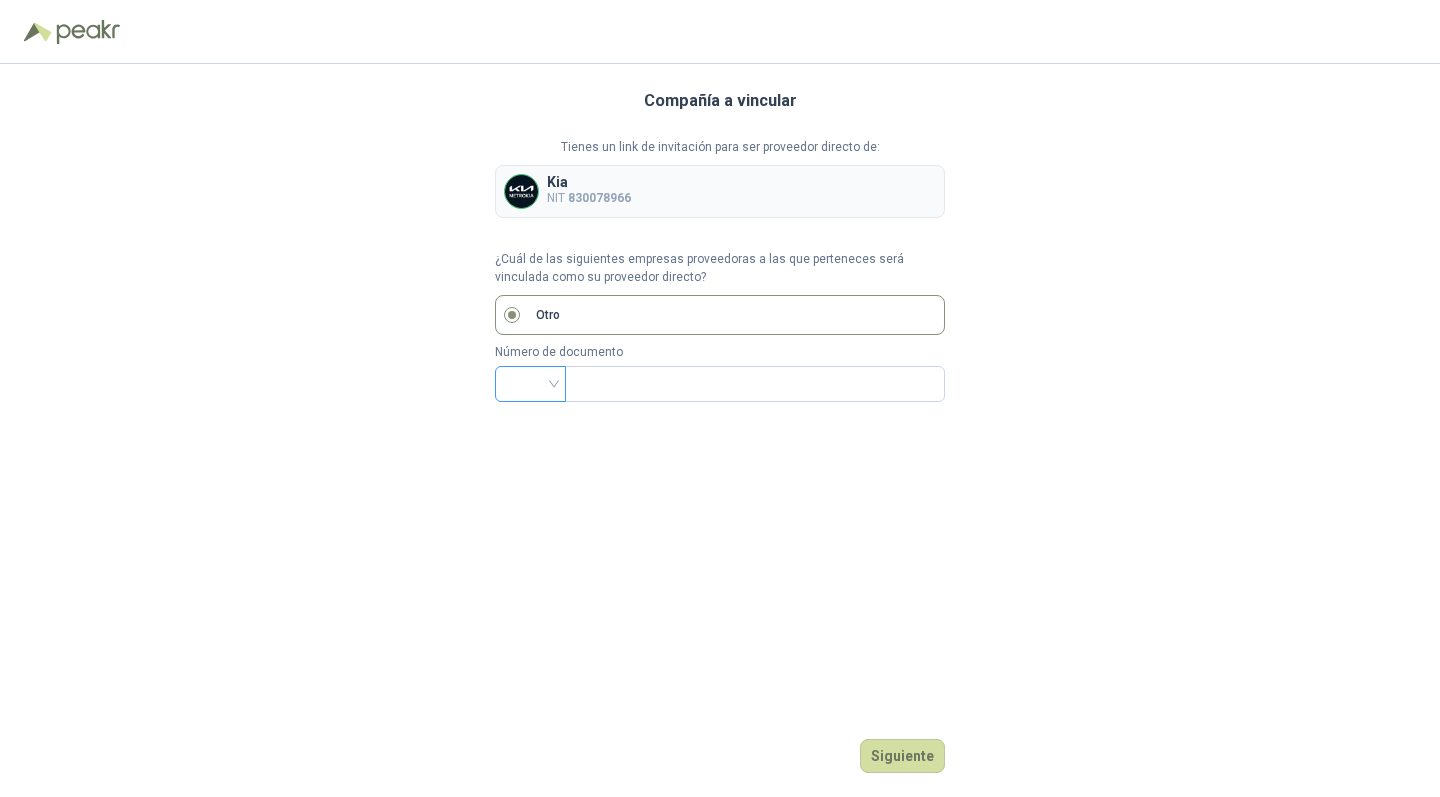 click at bounding box center (530, 382) 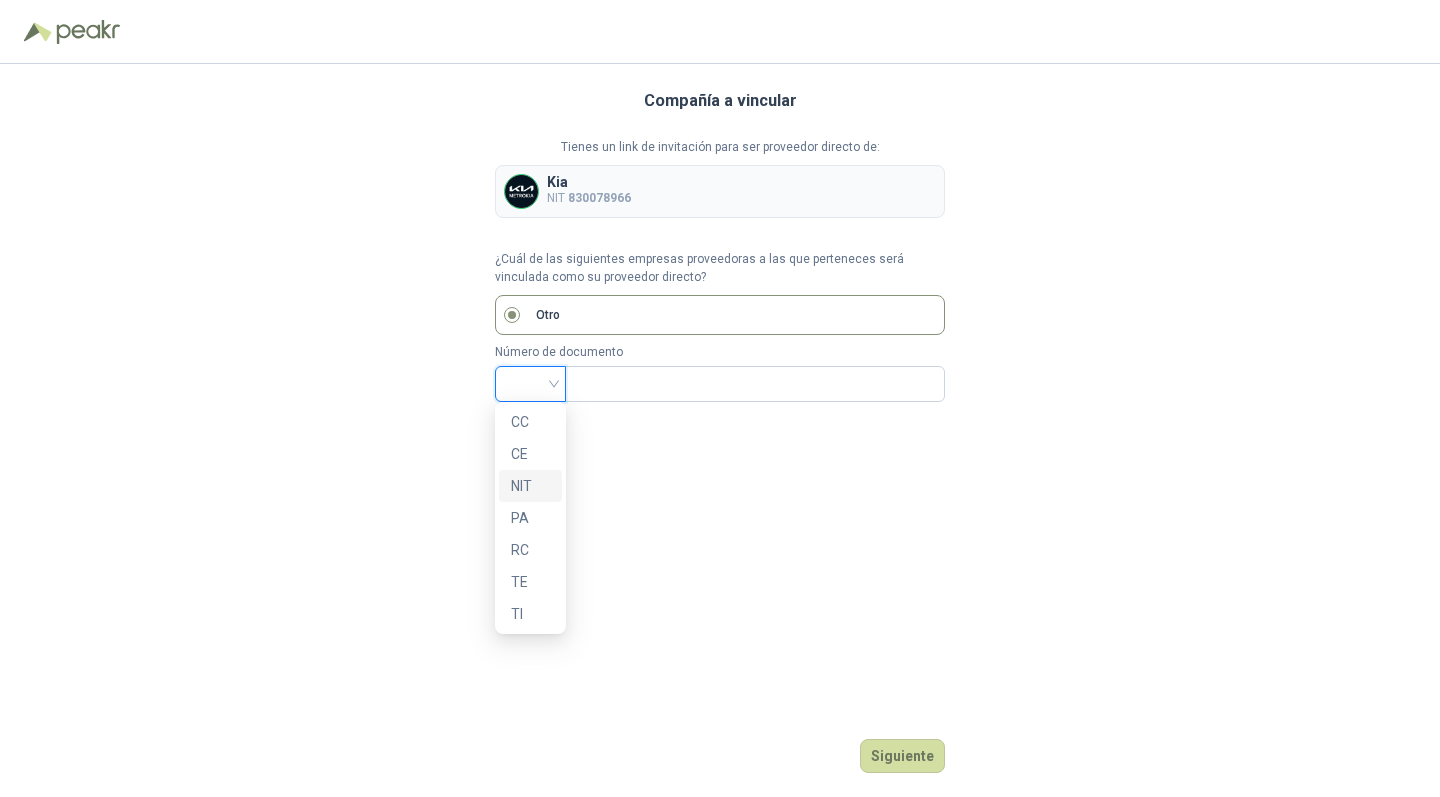 click on "NIT" at bounding box center [530, 486] 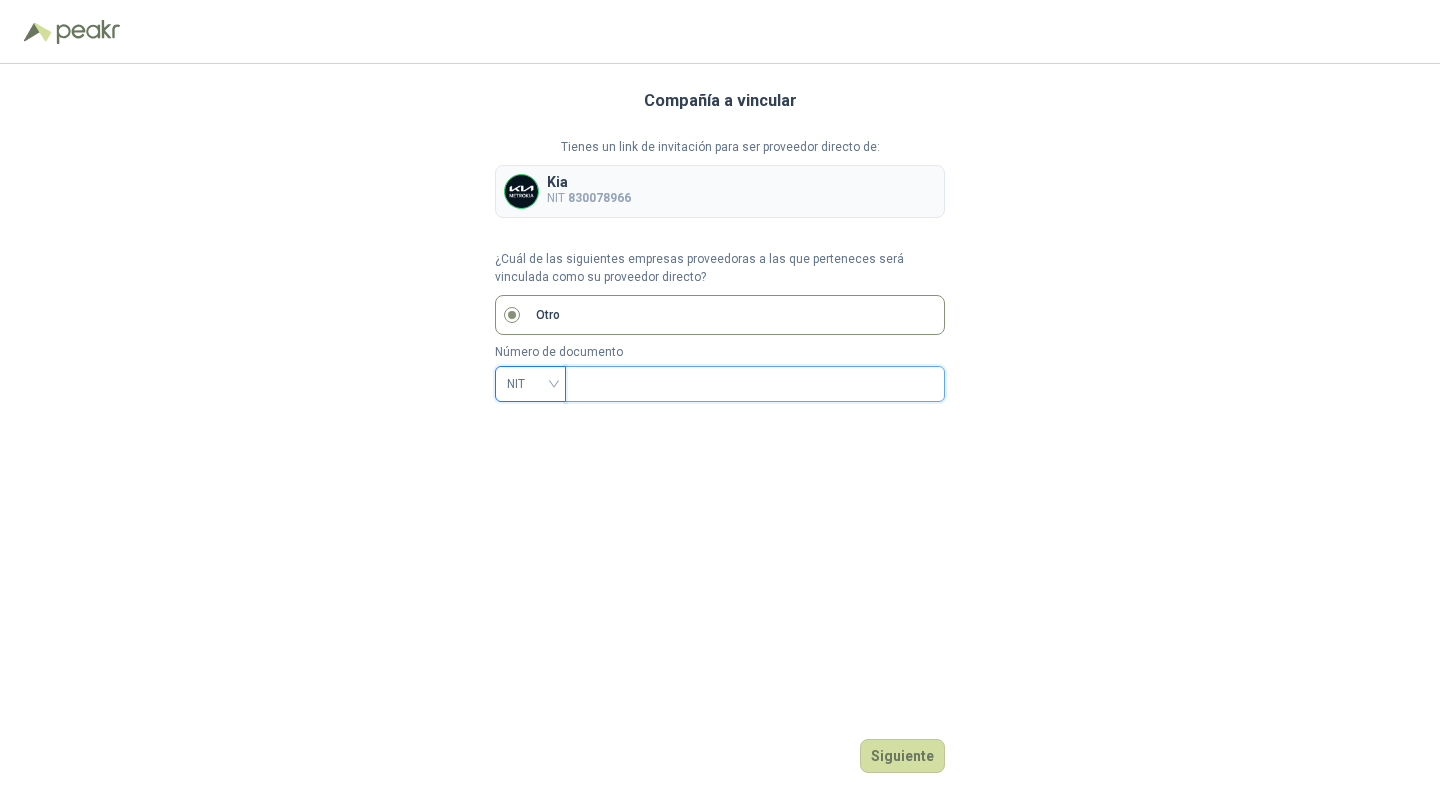 click at bounding box center [753, 384] 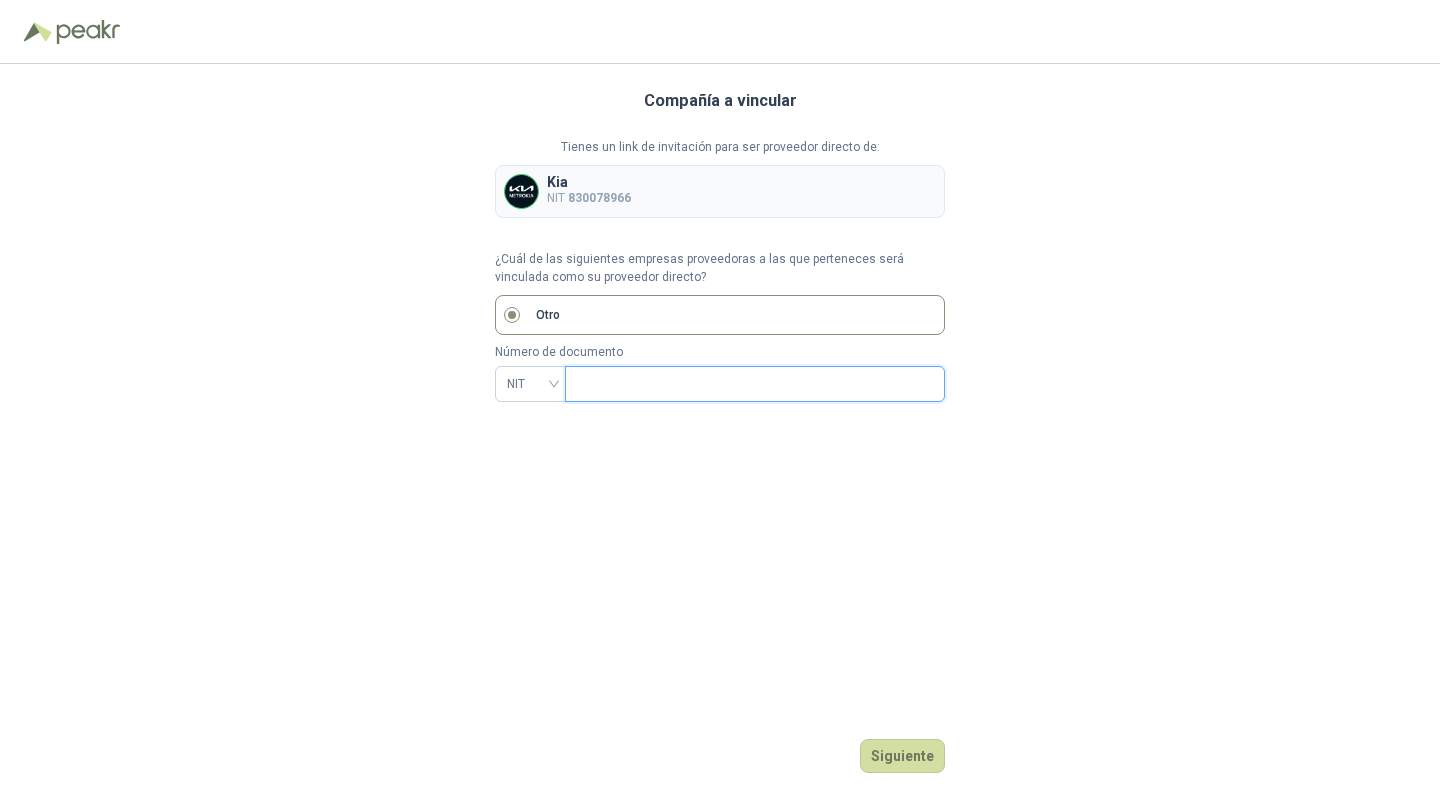 click at bounding box center (753, 384) 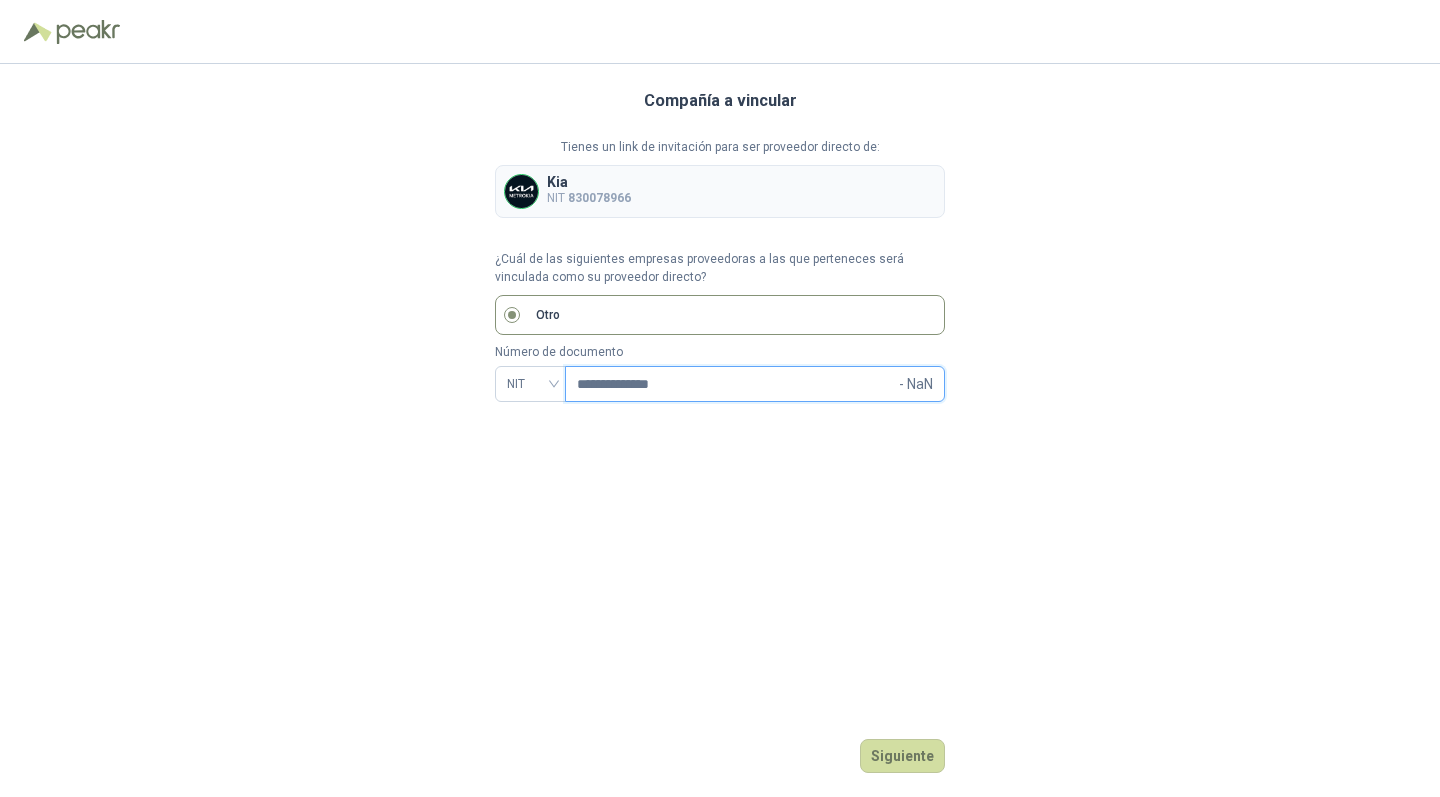 click on "**********" at bounding box center (736, 384) 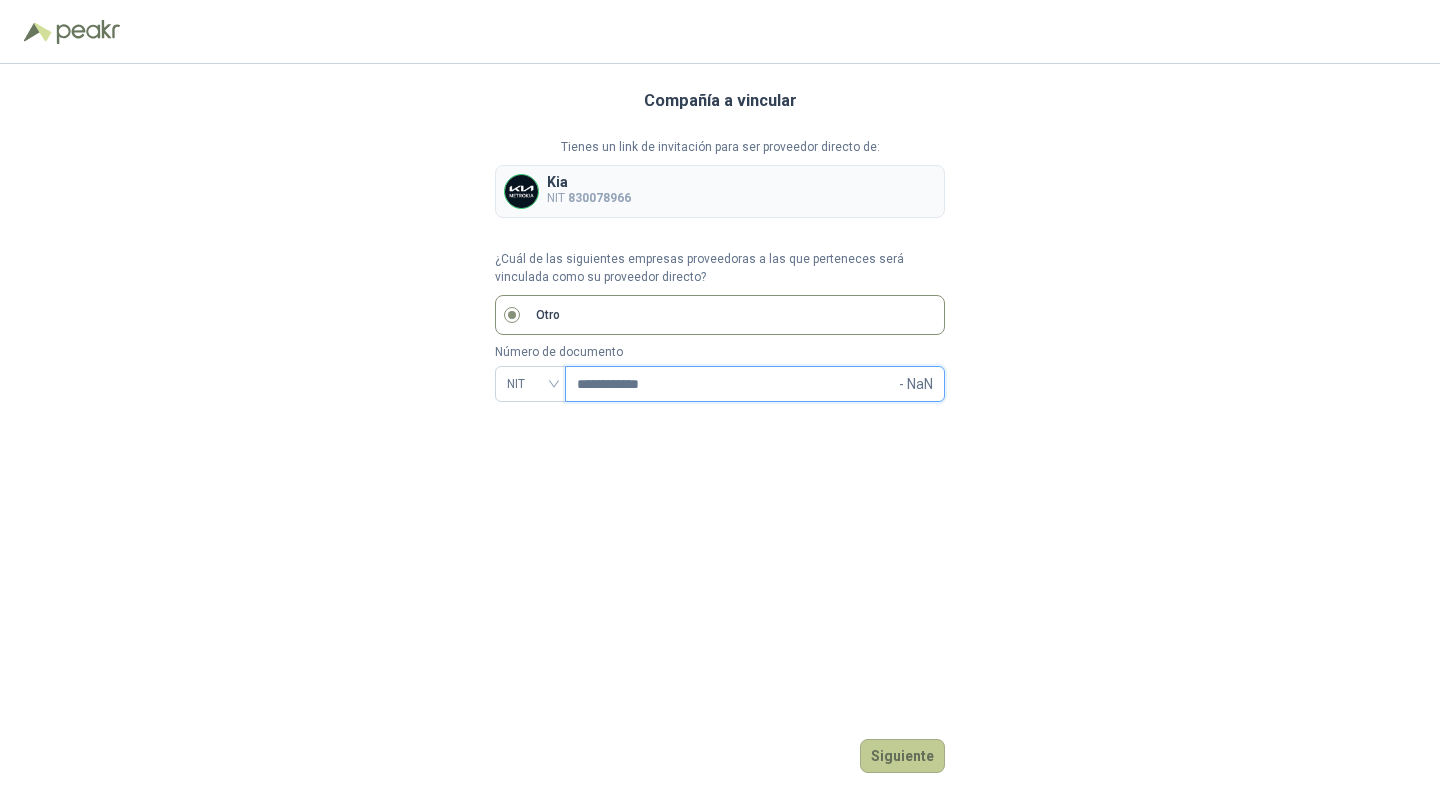 type on "**********" 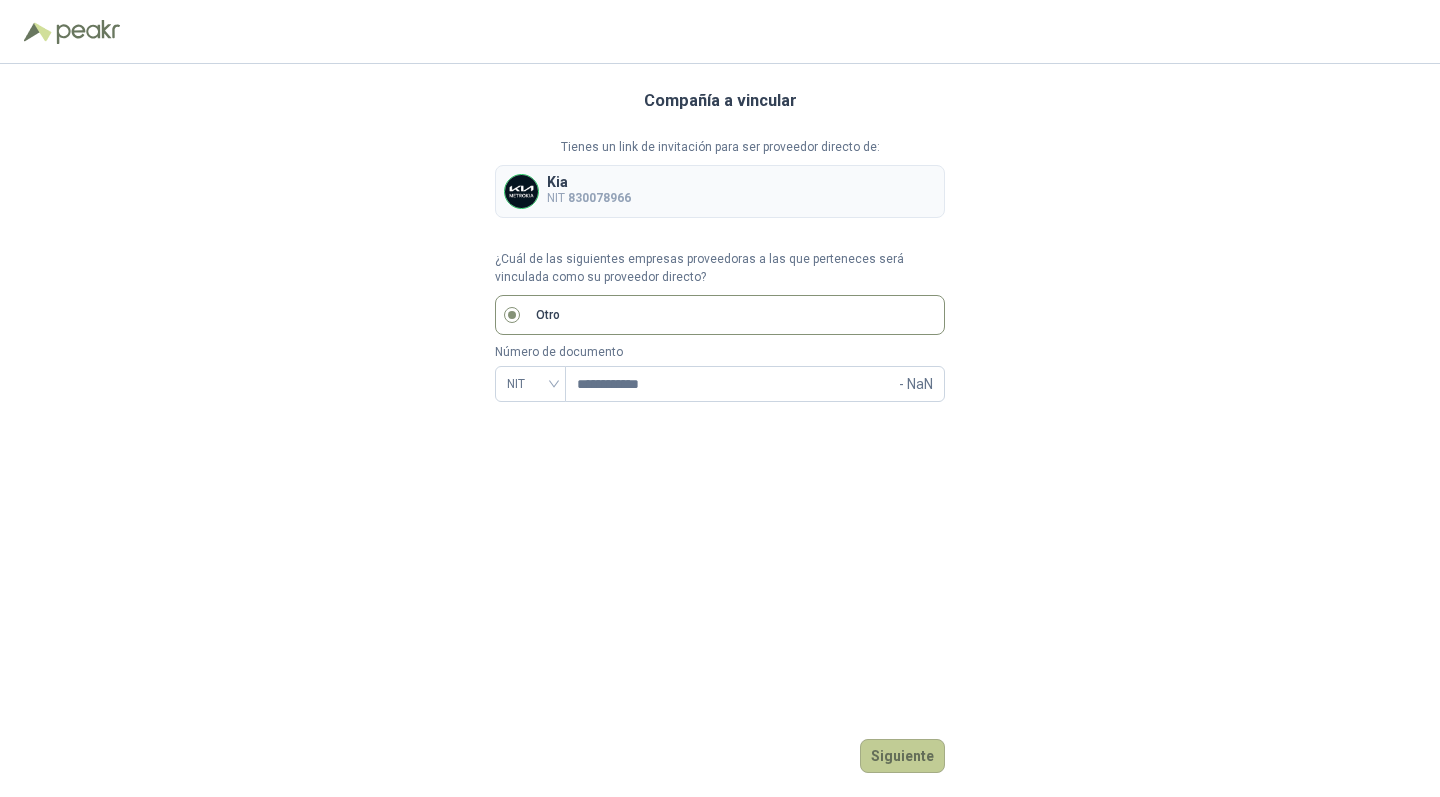 click on "Siguiente" at bounding box center [902, 756] 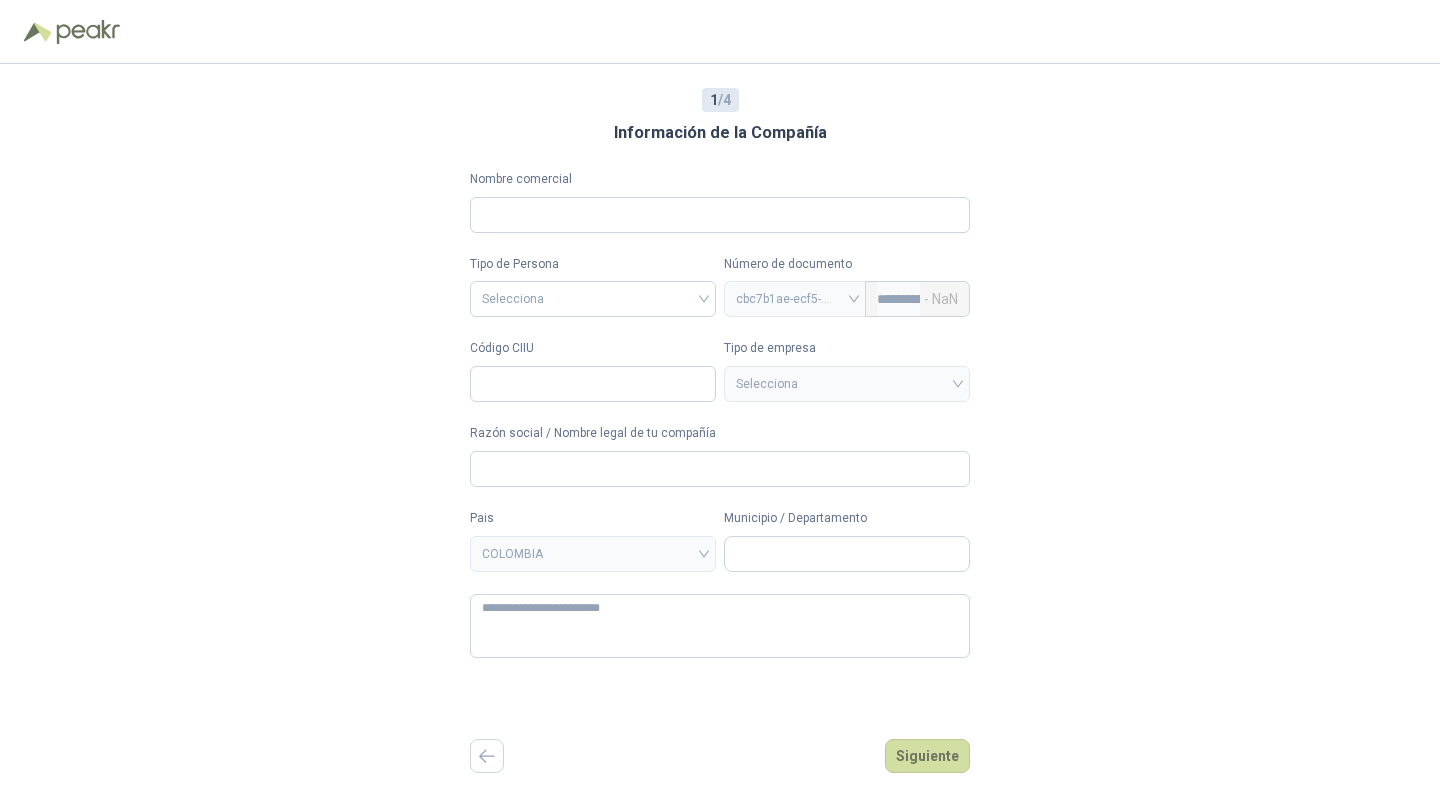 type 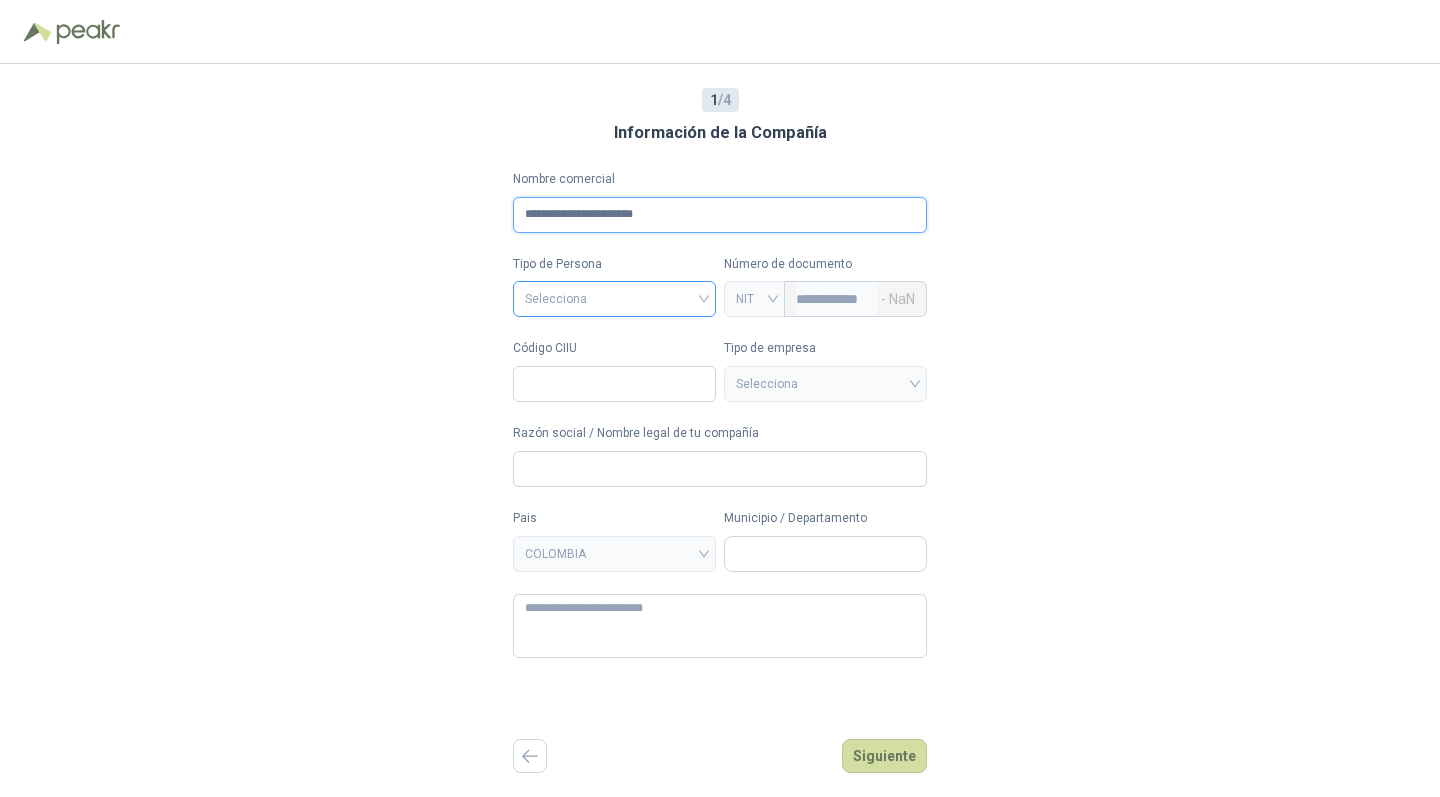 type on "**********" 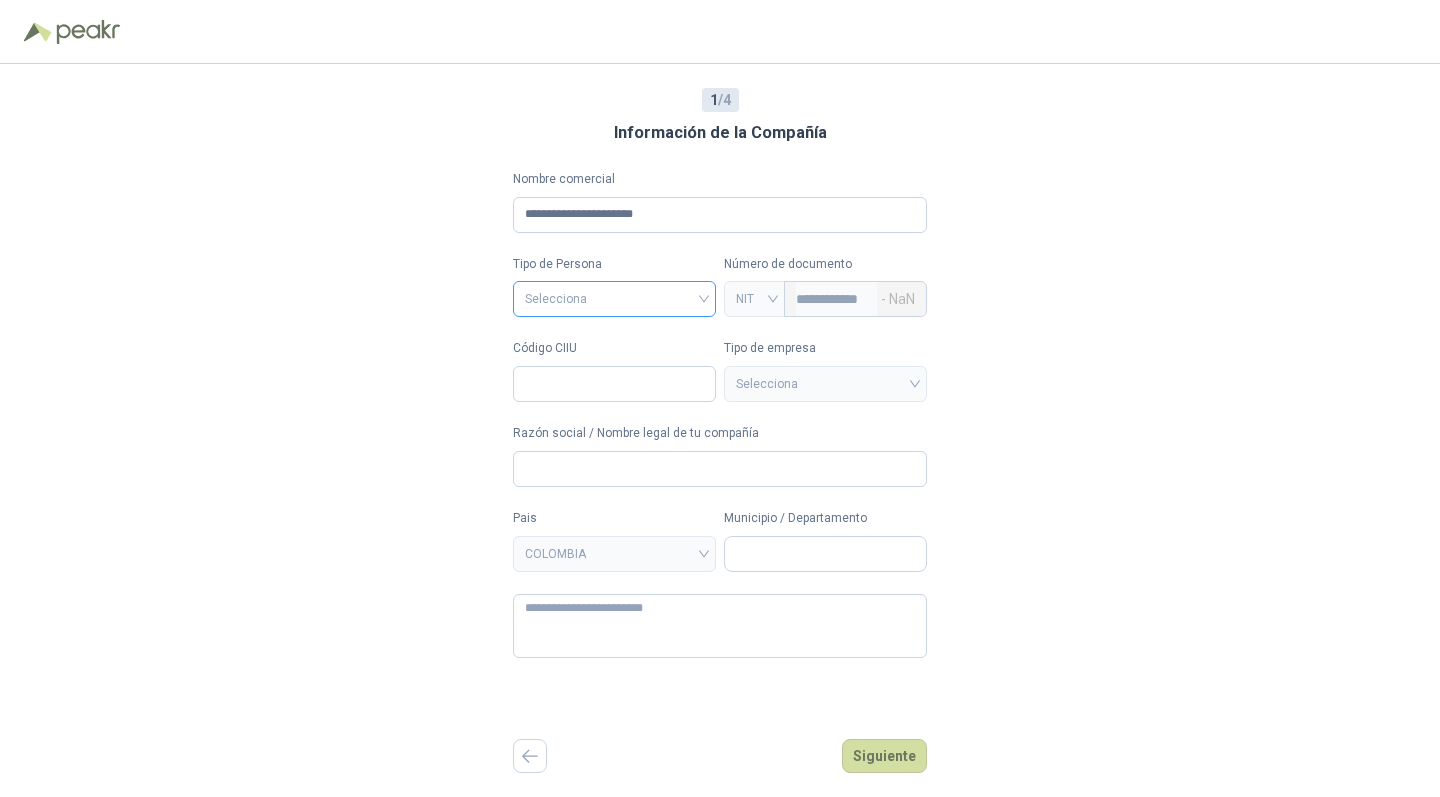 click at bounding box center (614, 297) 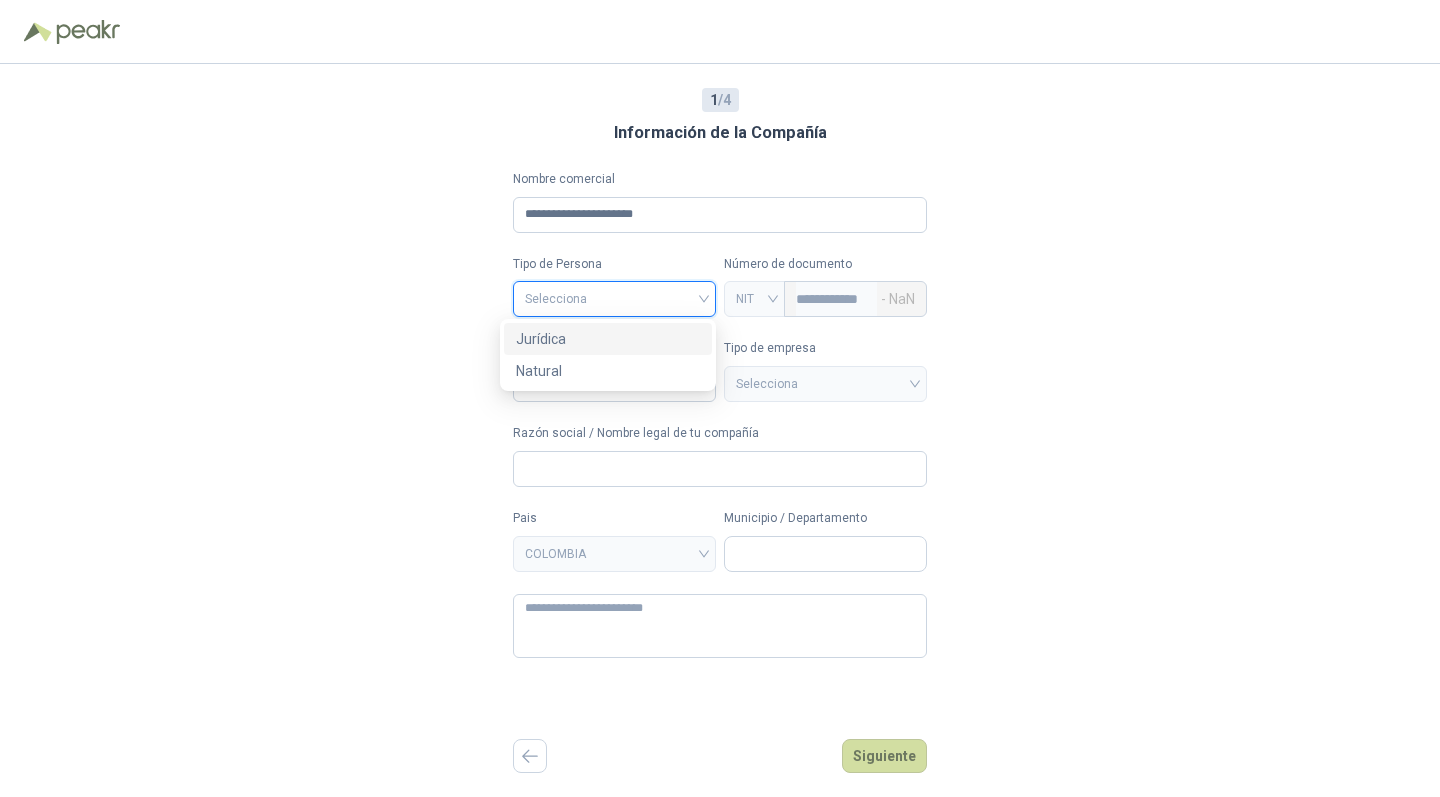 click on "Jurídica" at bounding box center (608, 339) 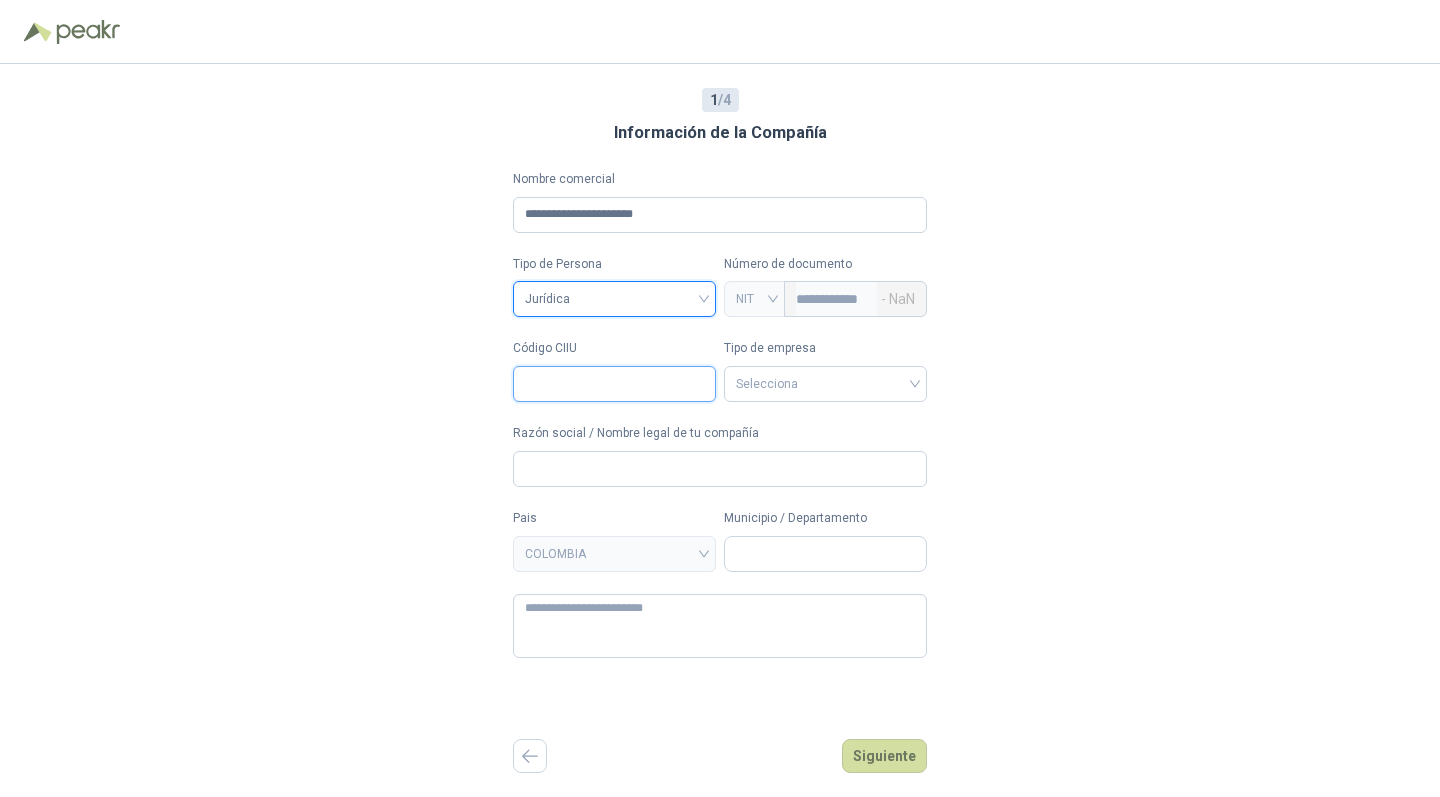 click on "Código CIIU" at bounding box center [614, 384] 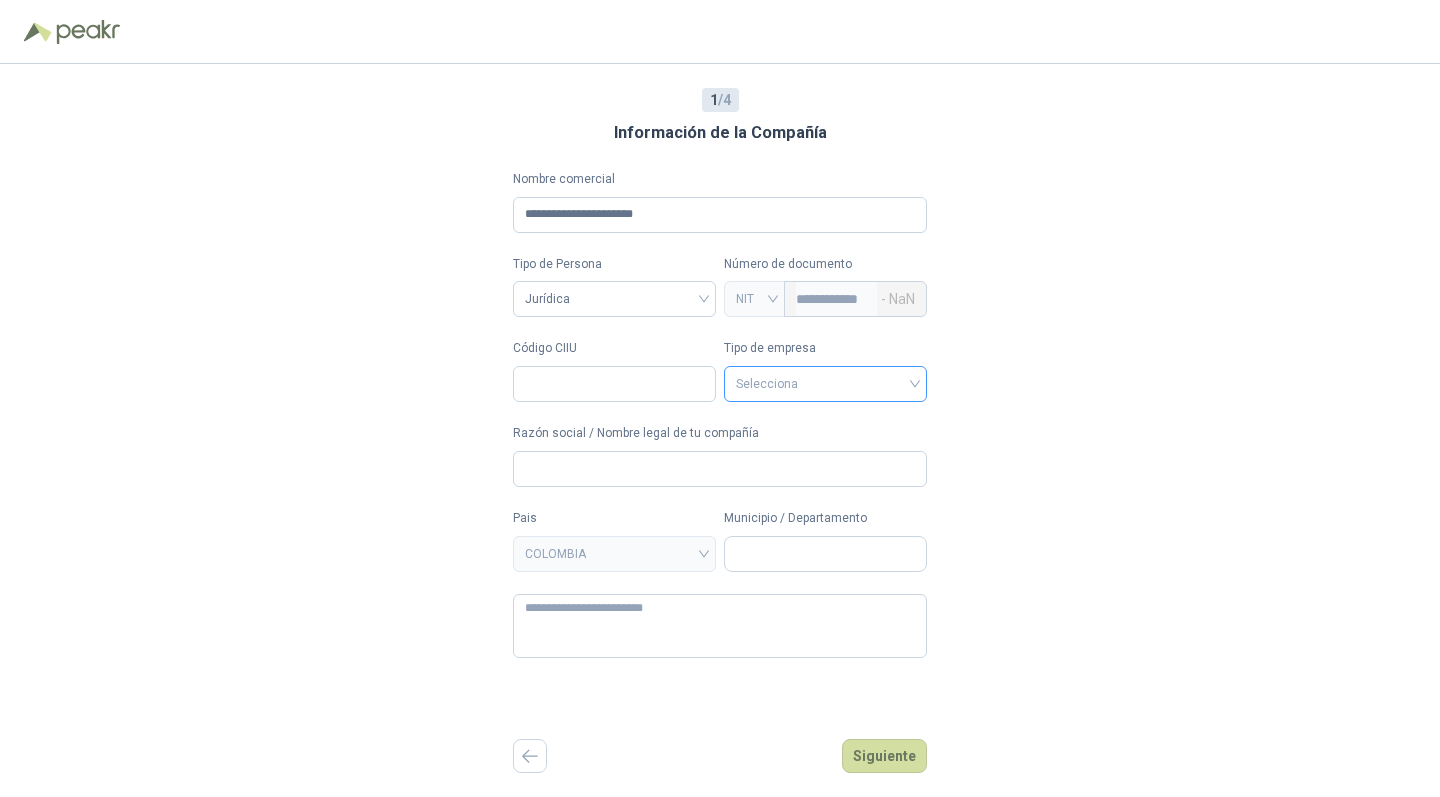 click at bounding box center [825, 382] 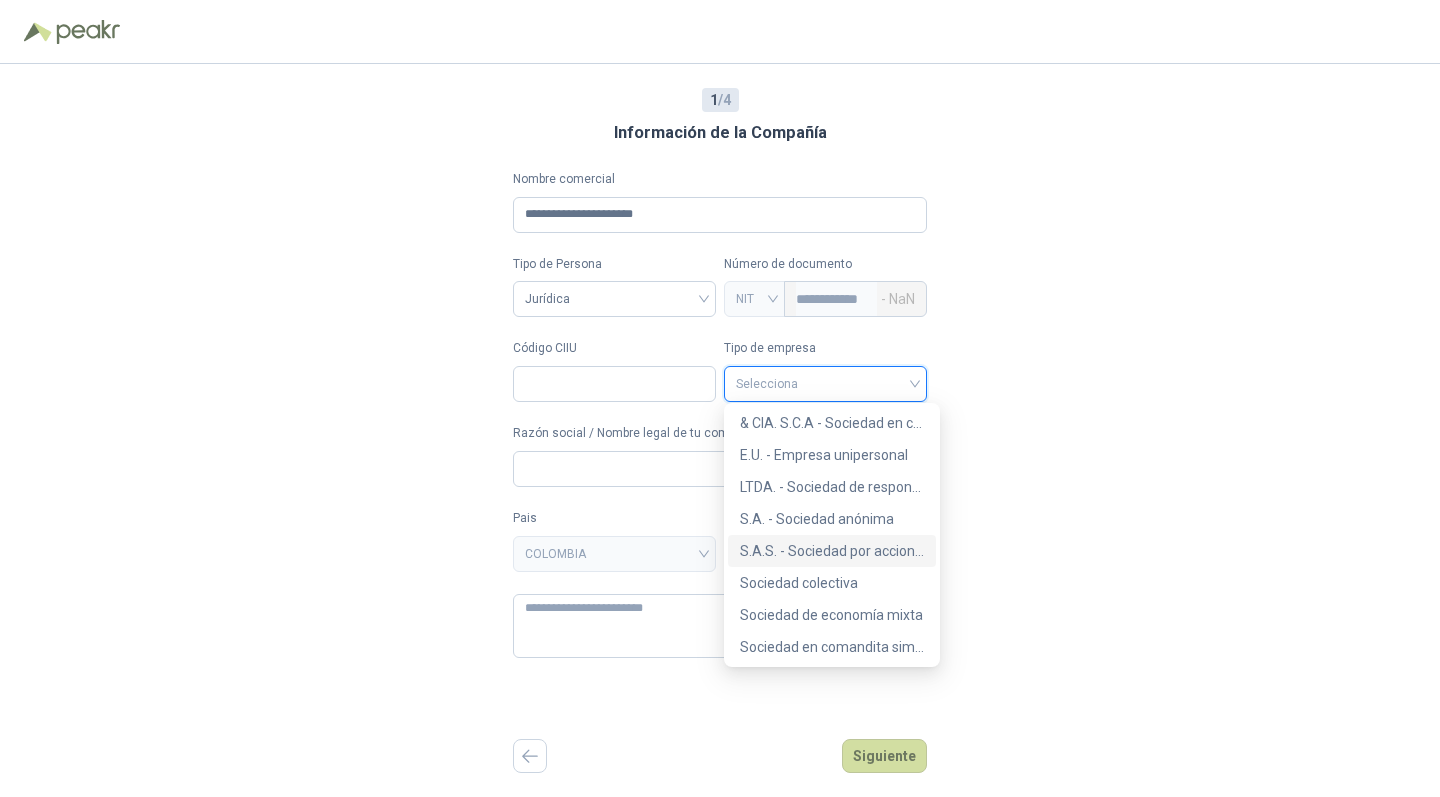 click on "S.A.S. - Sociedad por acciones simplificada" at bounding box center [832, 551] 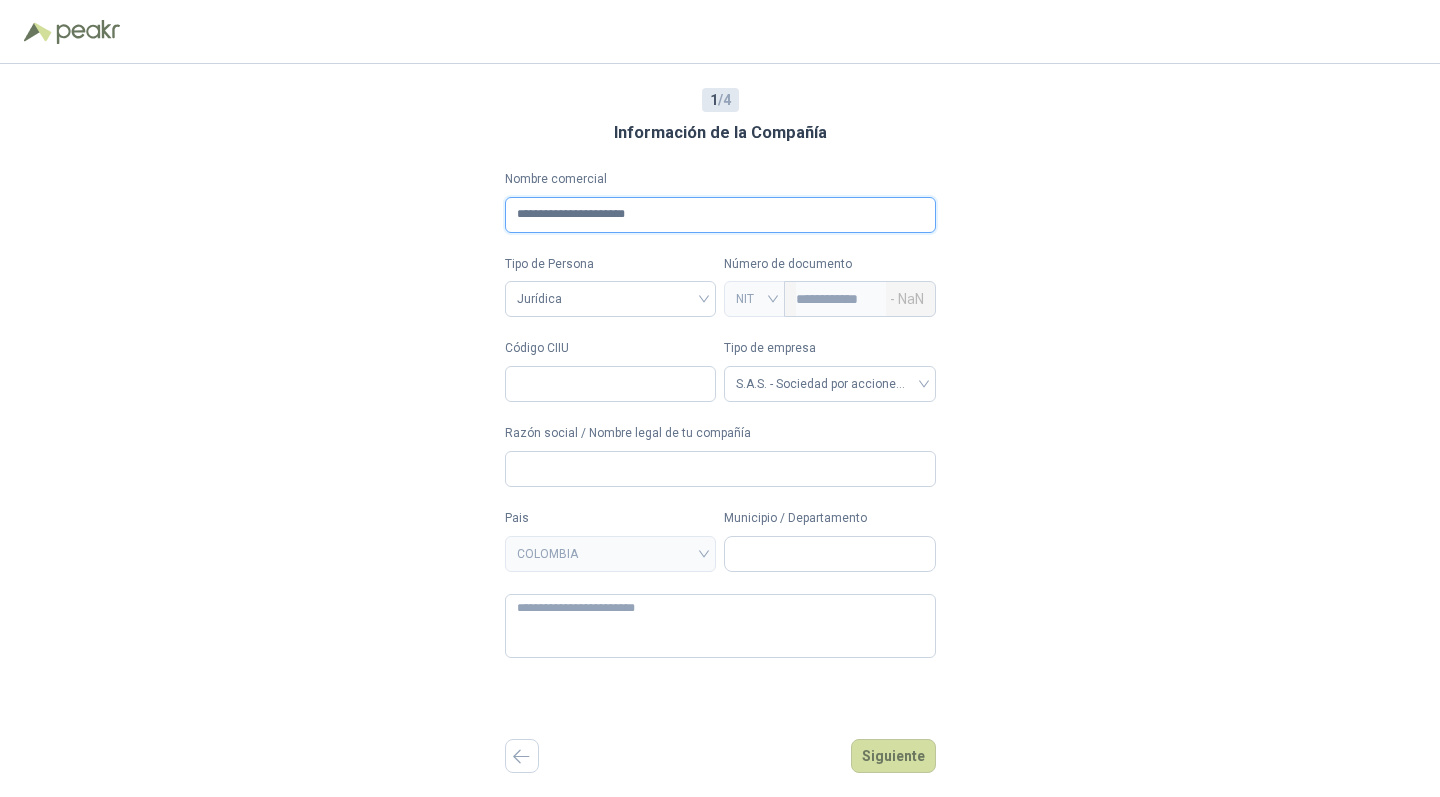 drag, startPoint x: 644, startPoint y: 214, endPoint x: 497, endPoint y: 214, distance: 147 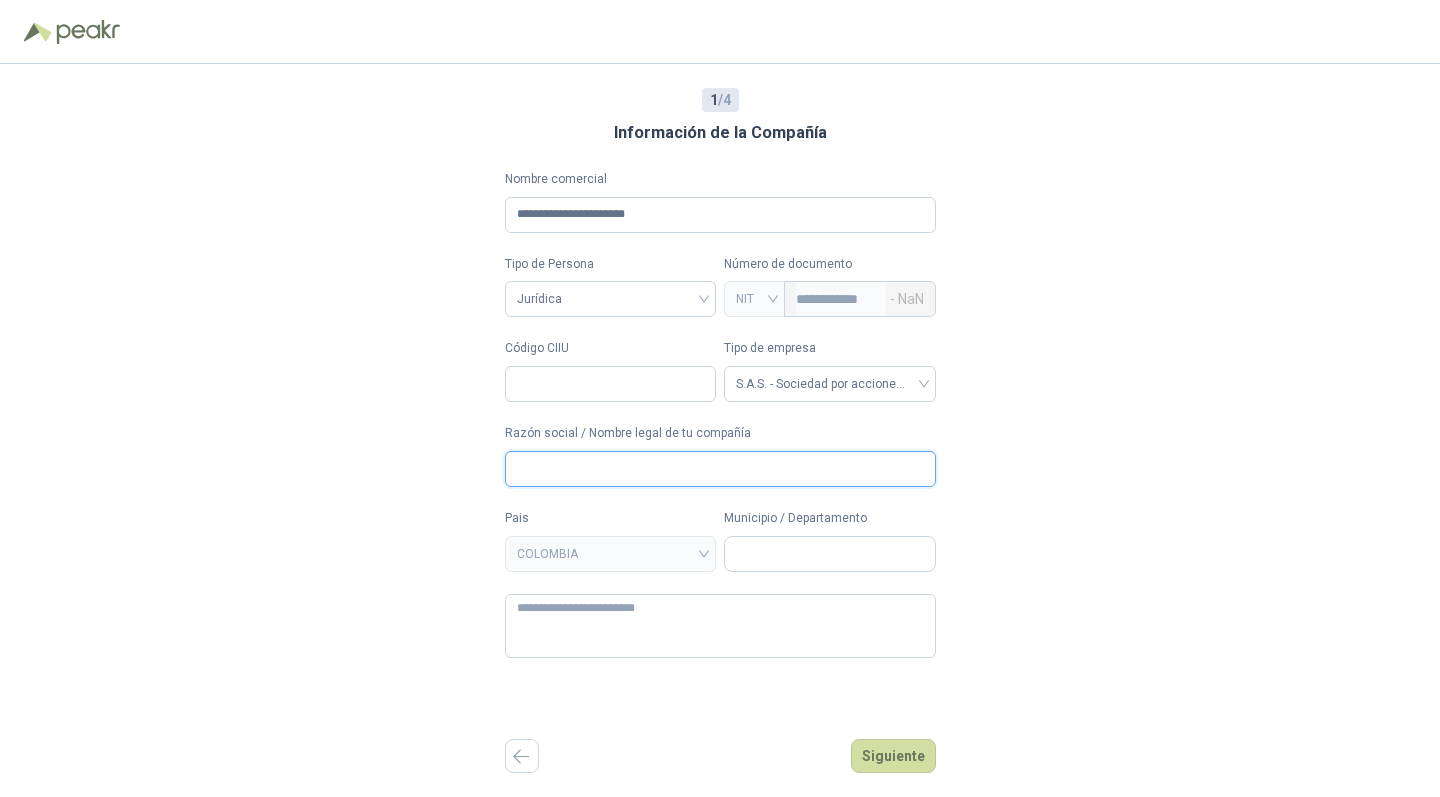 paste on "**********" 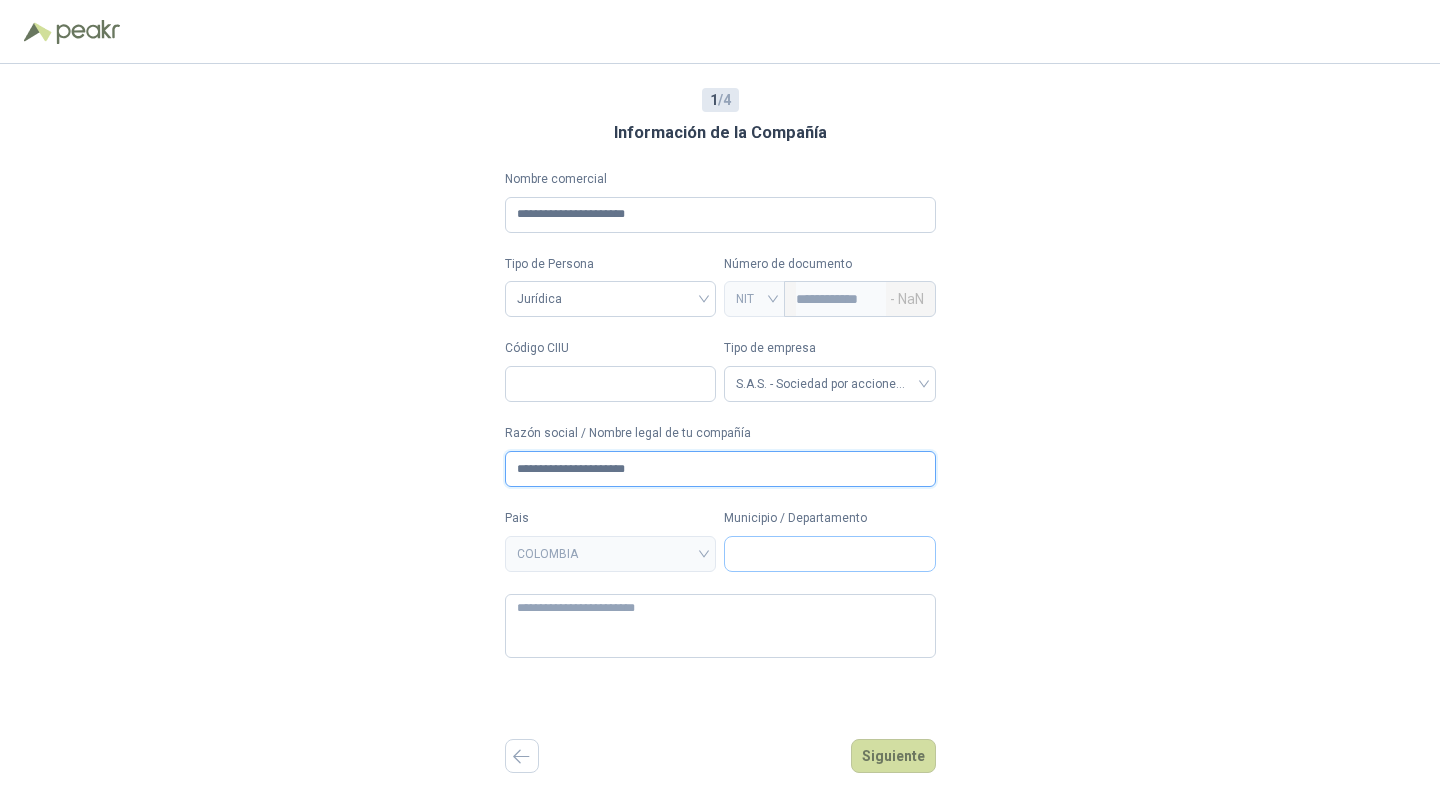 type on "**********" 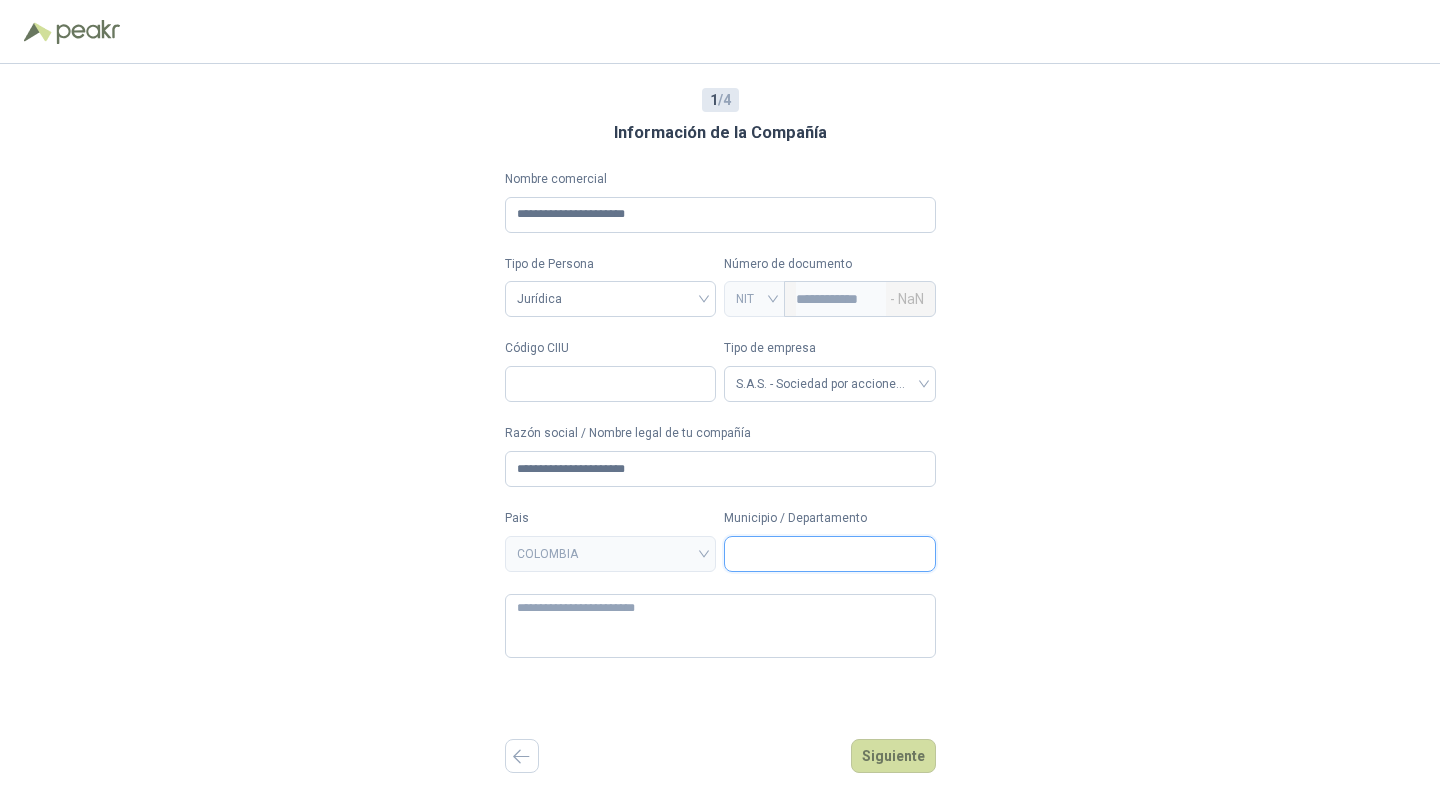 click on "Municipio / Departamento" at bounding box center (830, 554) 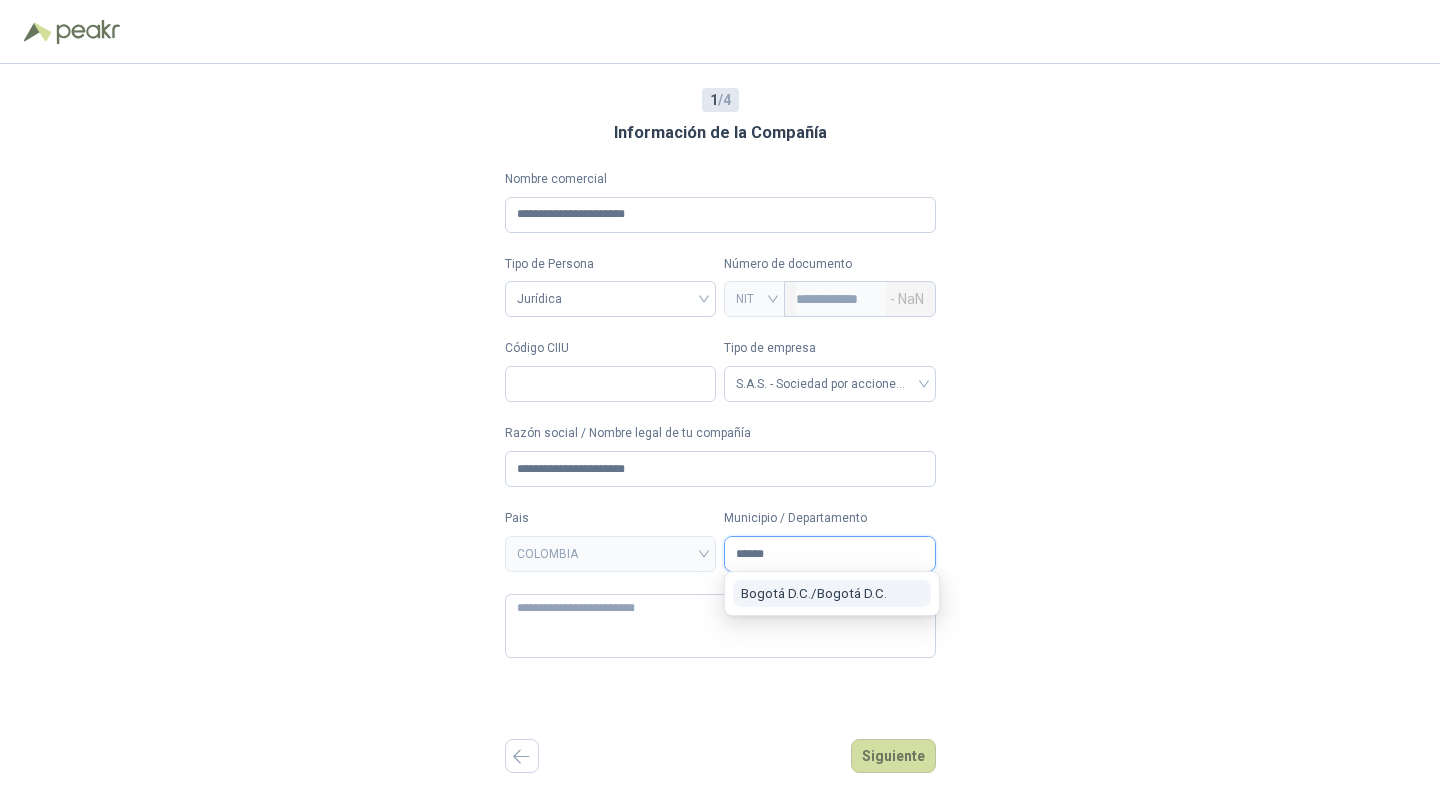 type on "******" 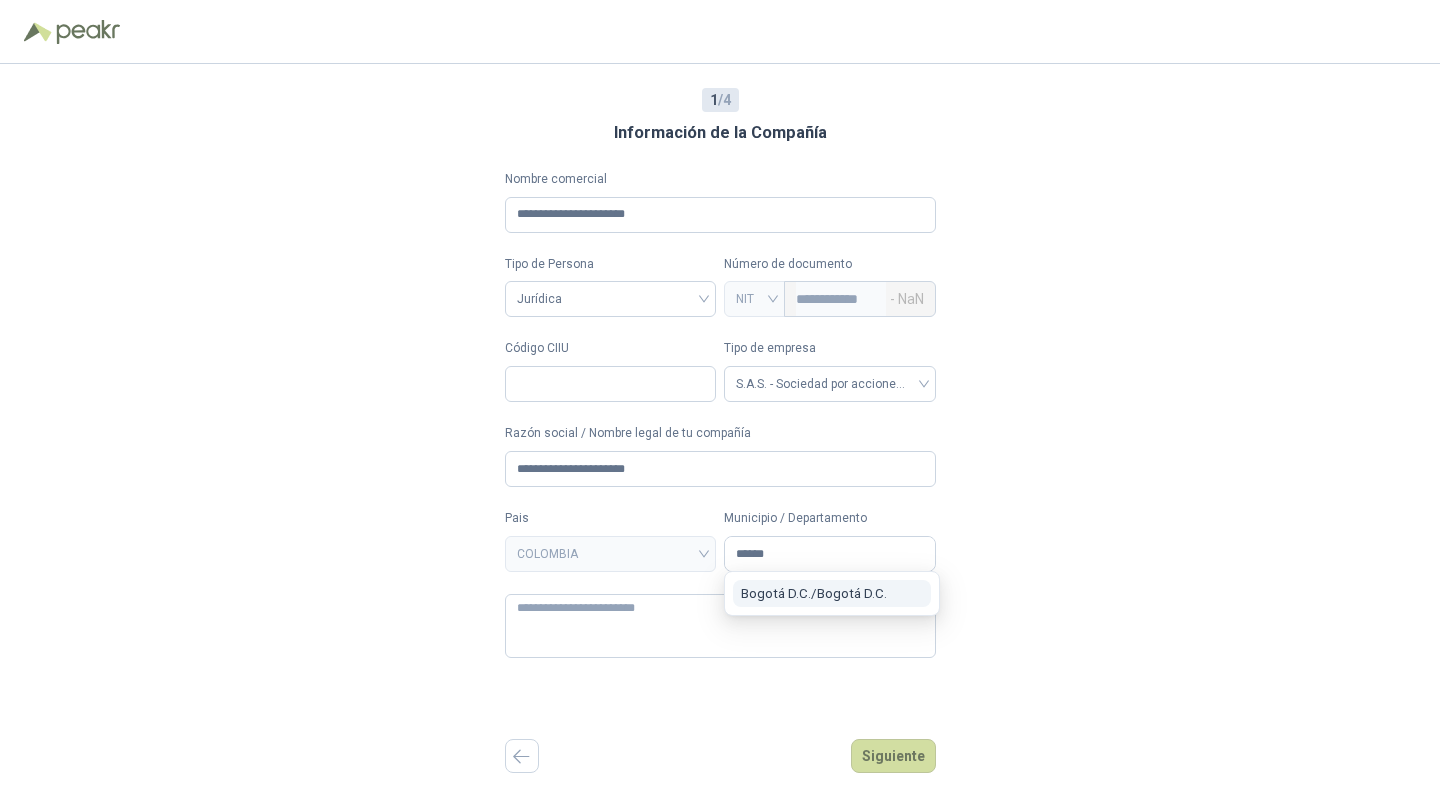 click on "[CITY]  /  [CITY]" at bounding box center [814, 593] 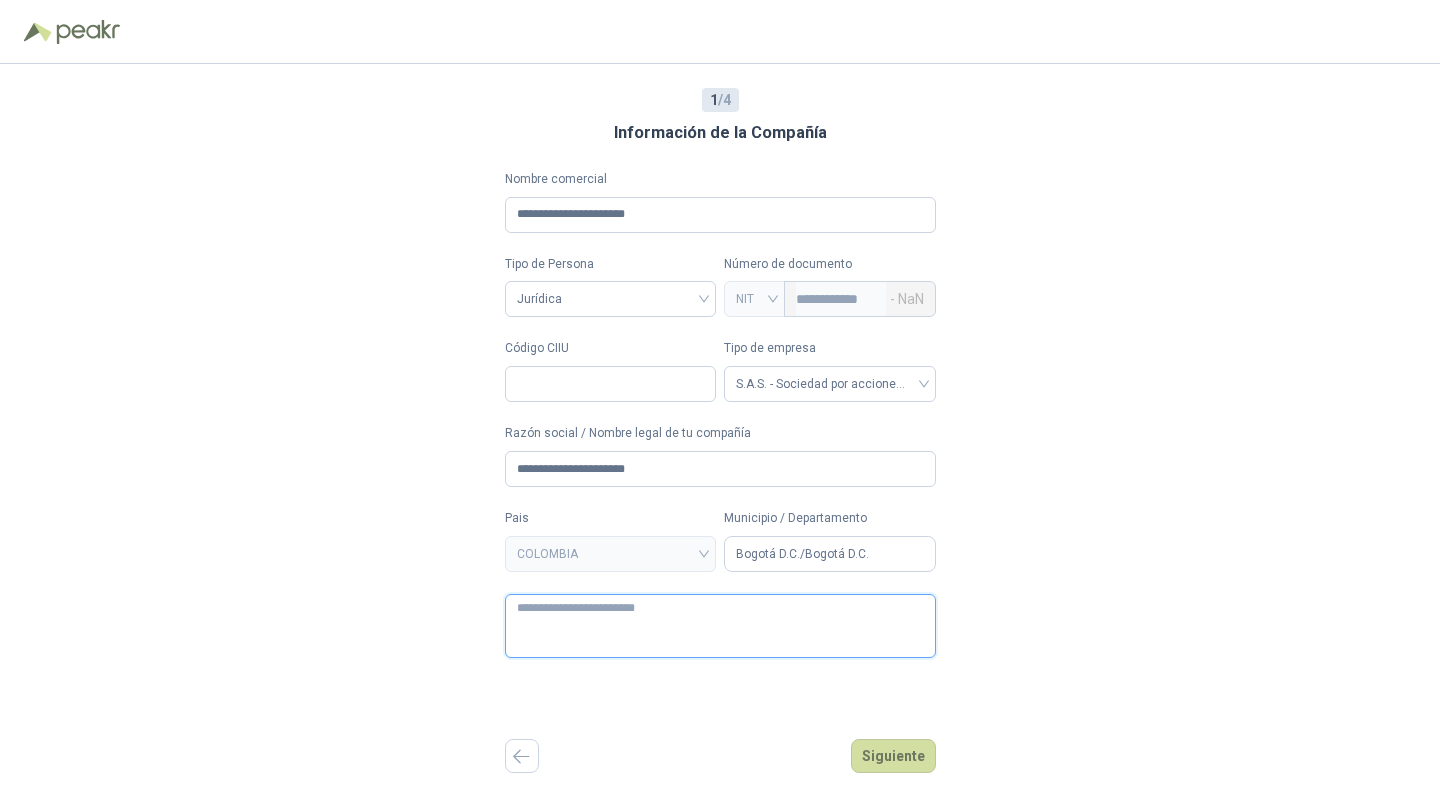 click at bounding box center (720, 626) 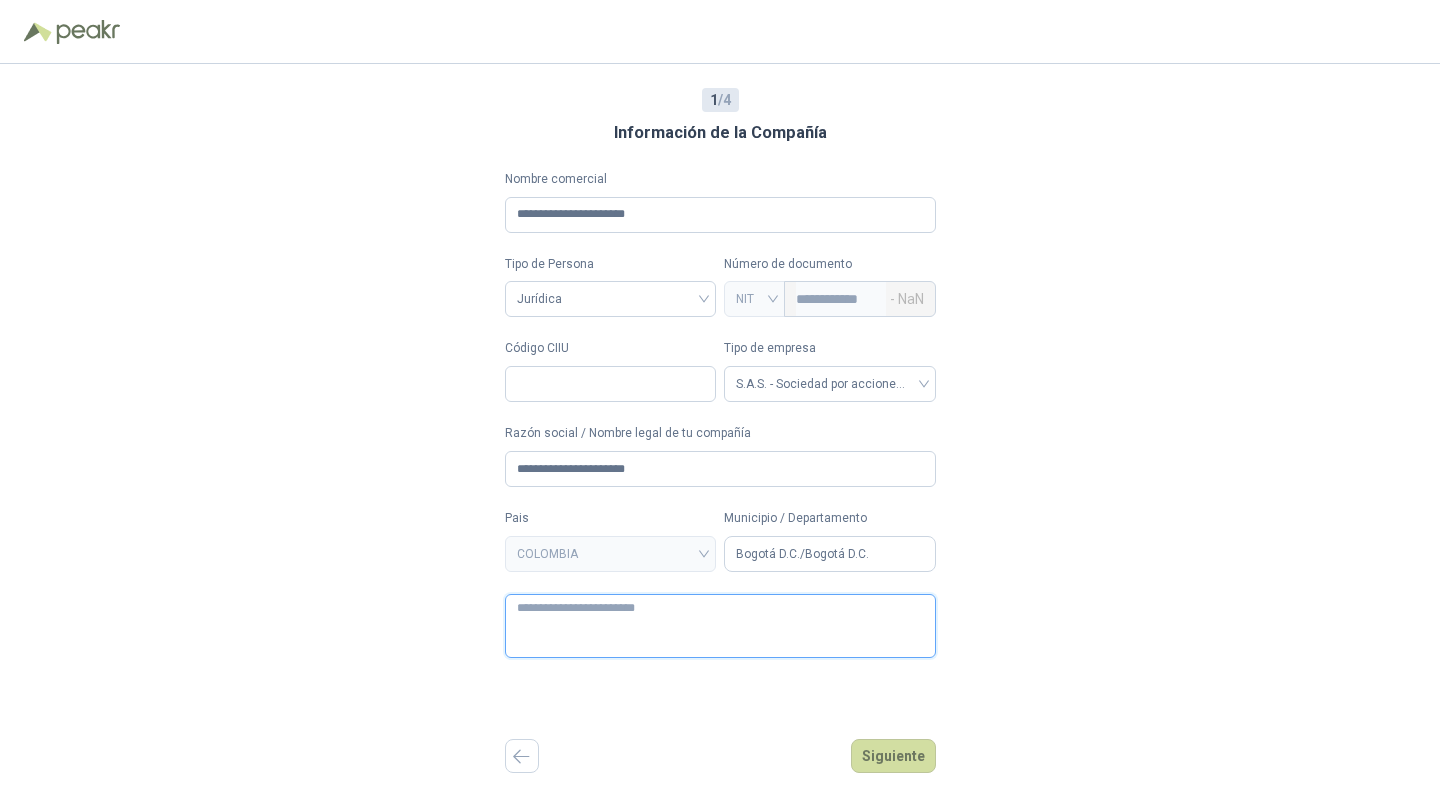 click at bounding box center [720, 626] 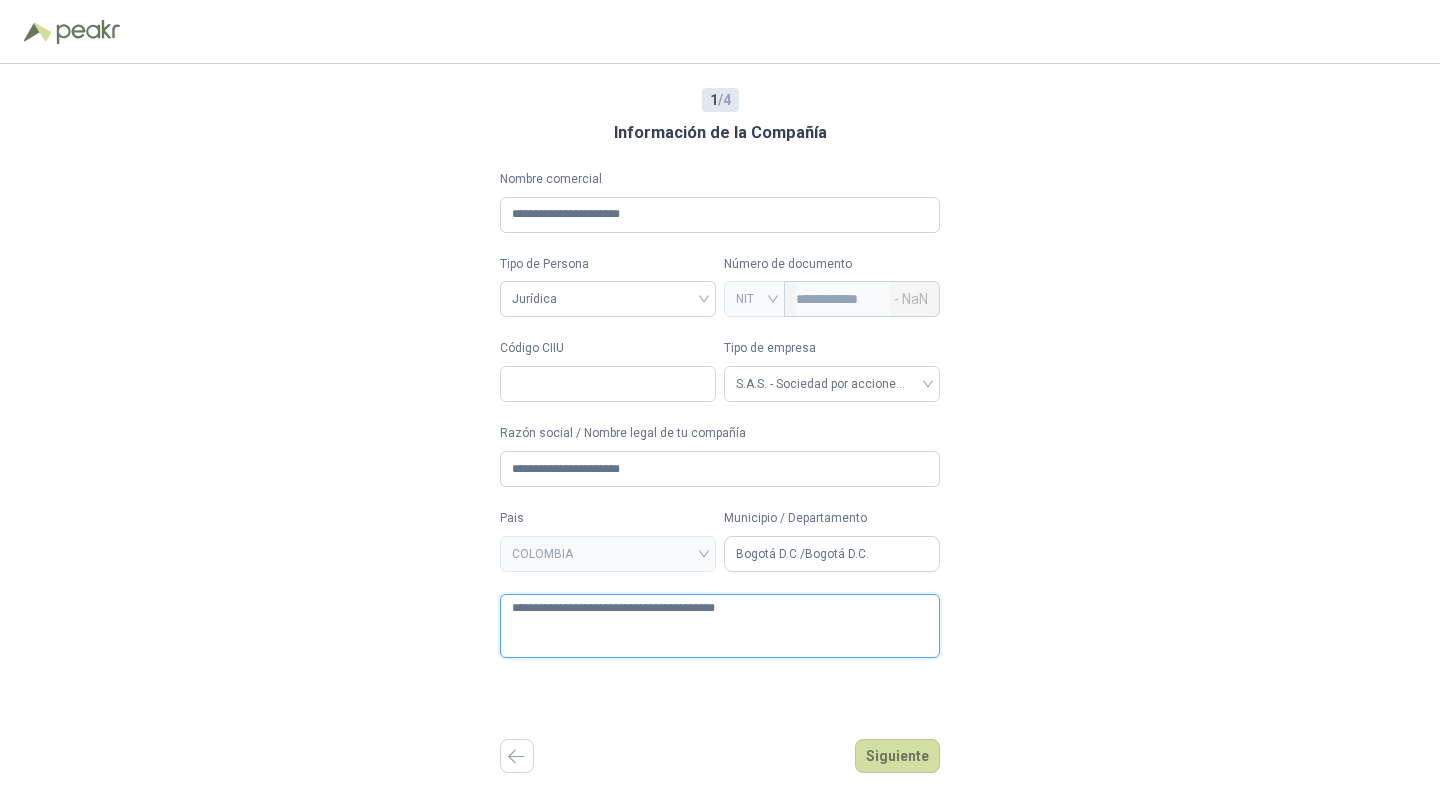 type 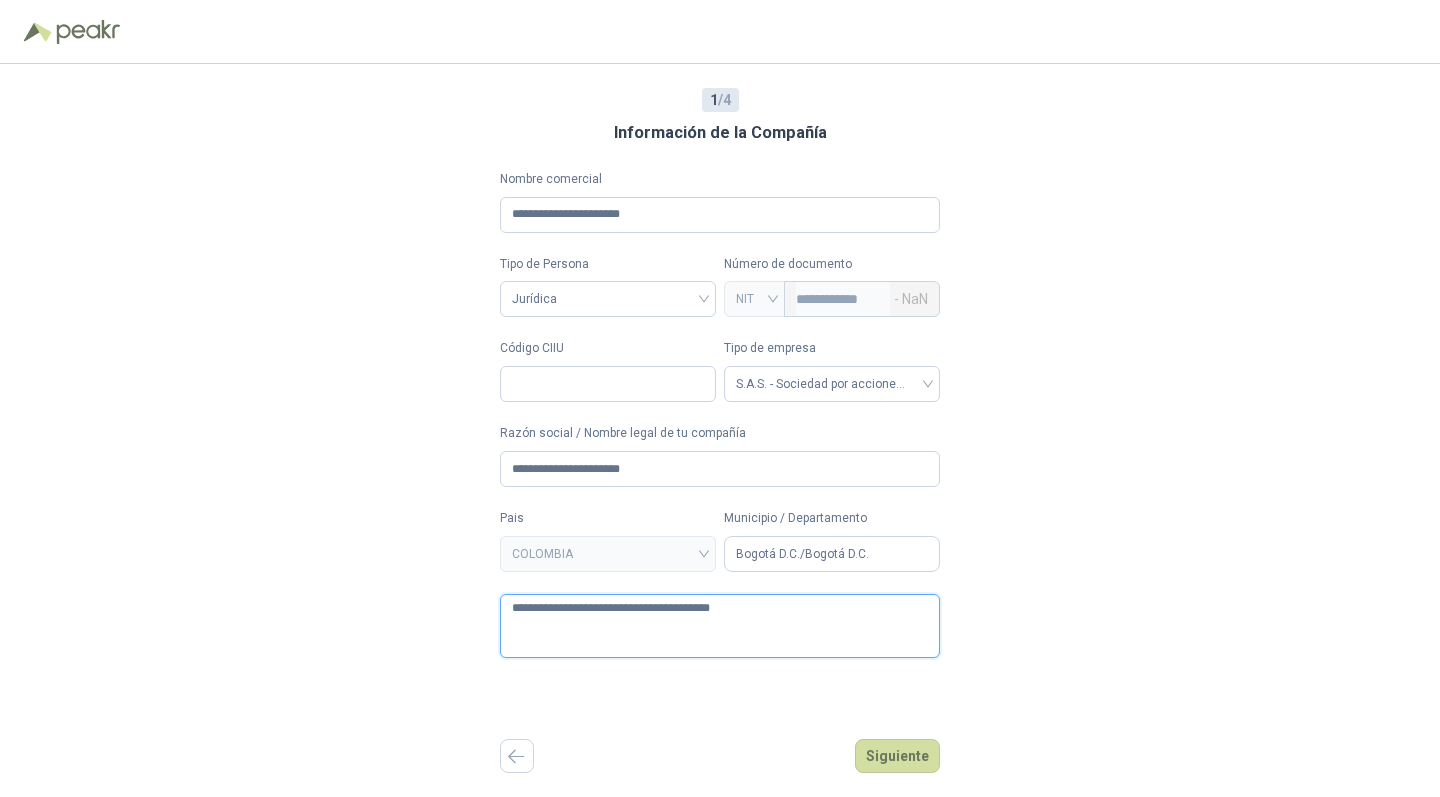 type 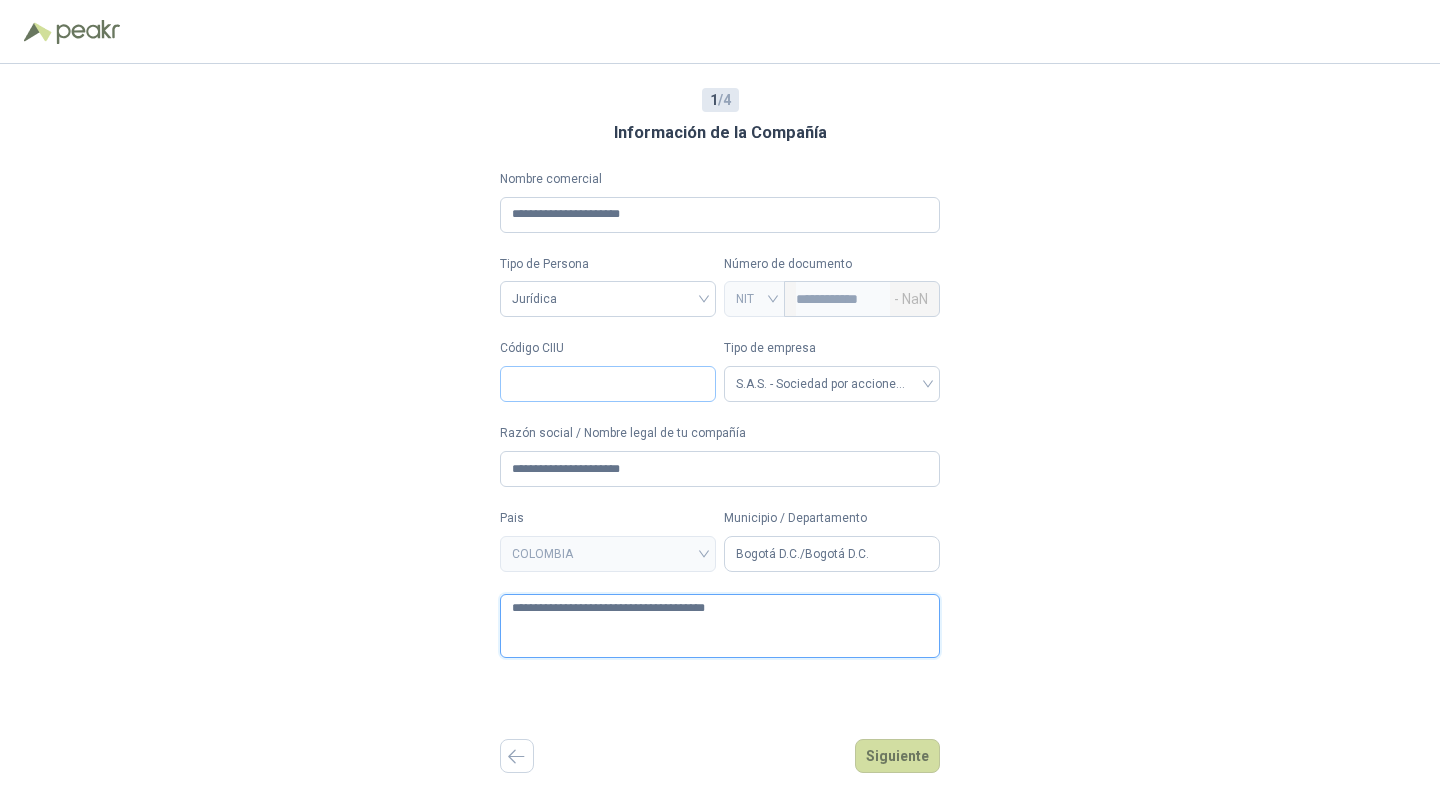 type on "**********" 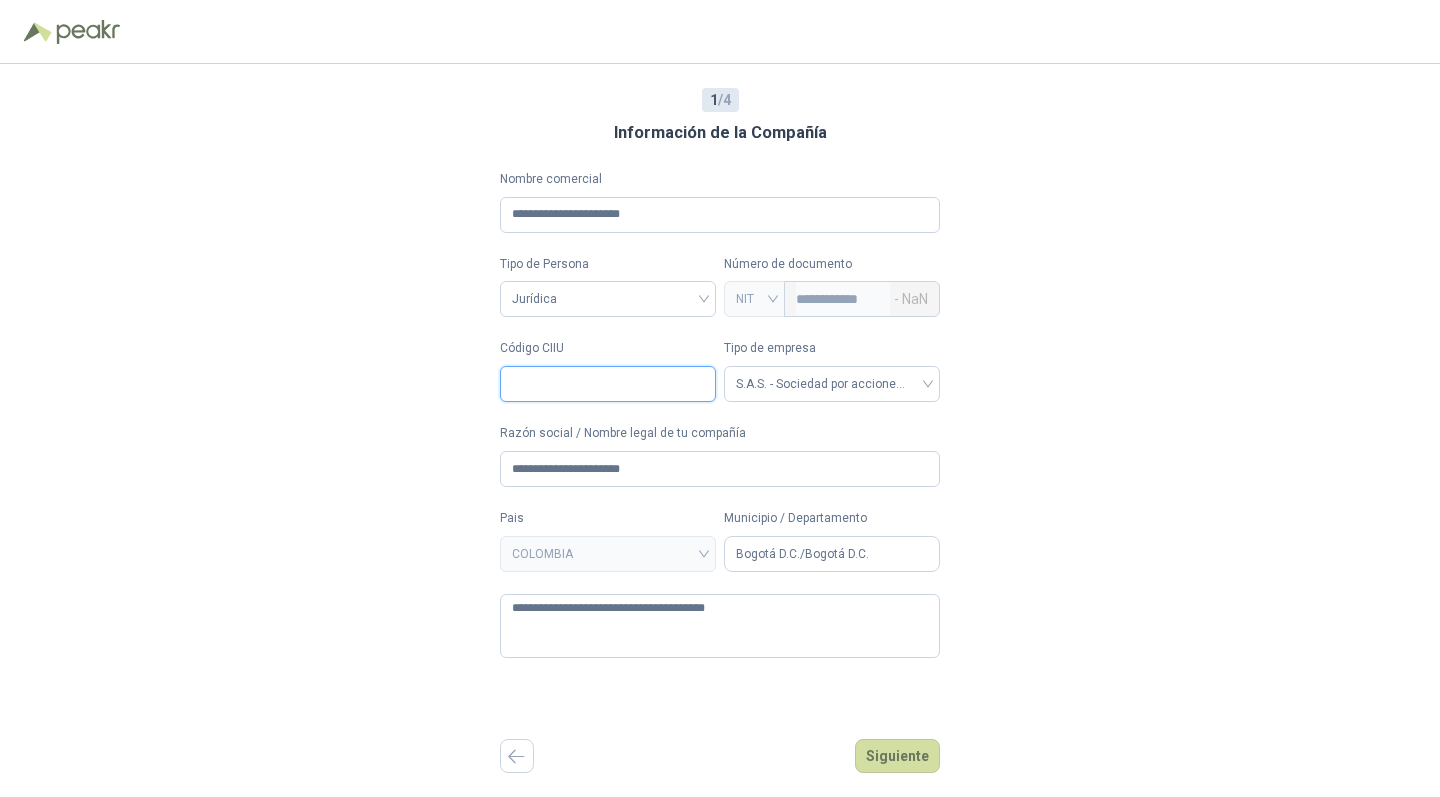 click on "Código CIIU" at bounding box center (608, 384) 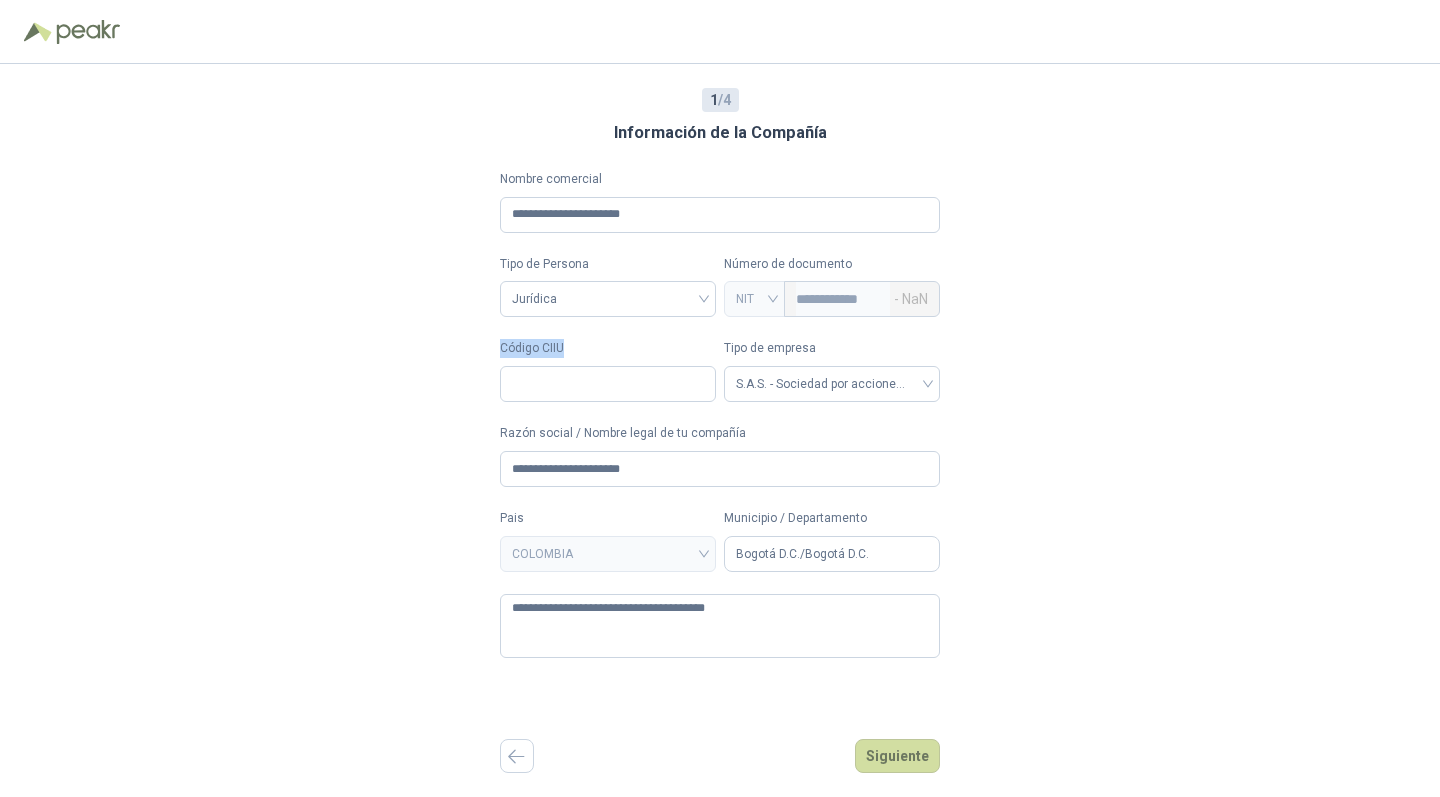 drag, startPoint x: 570, startPoint y: 344, endPoint x: 495, endPoint y: 343, distance: 75.00667 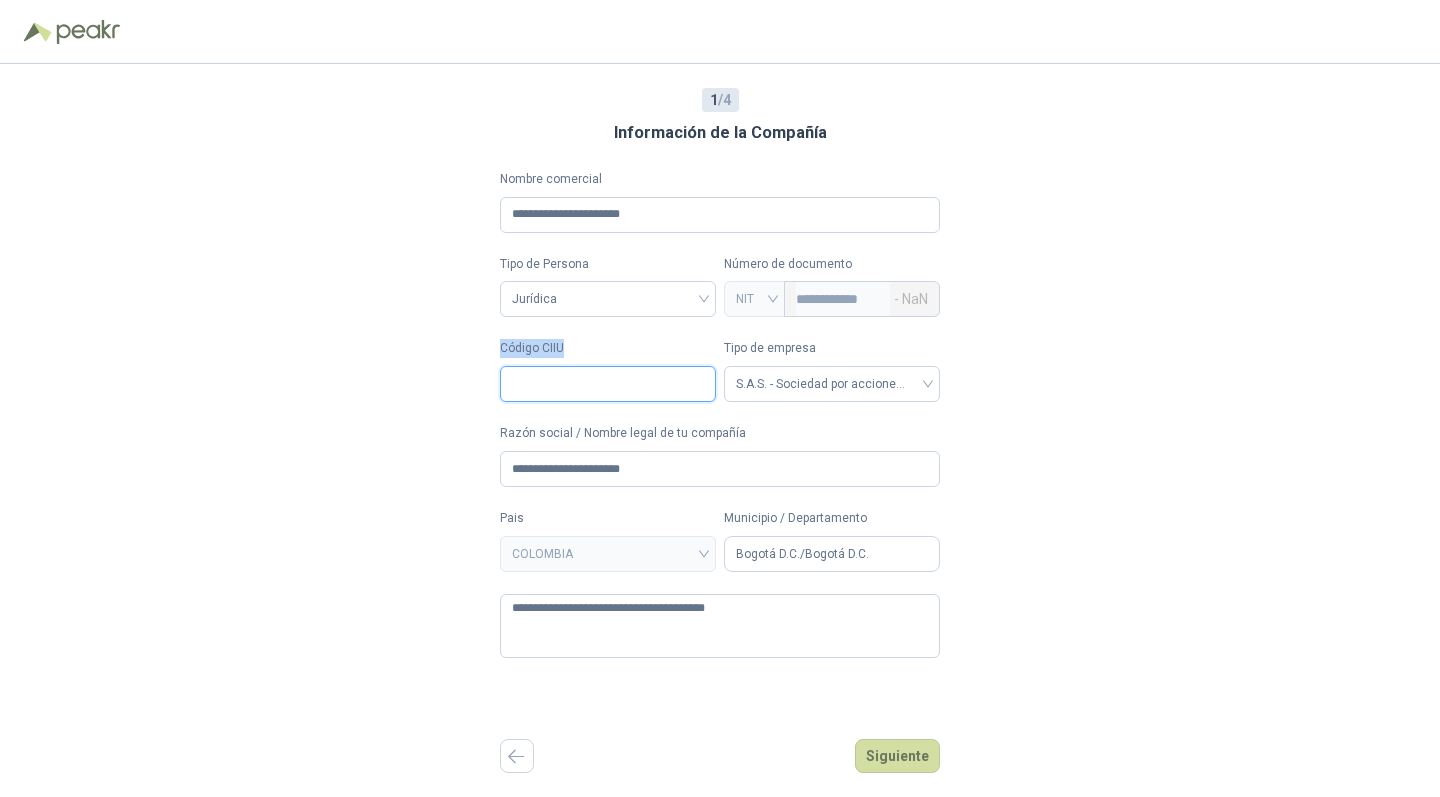 click on "Código CIIU" at bounding box center [608, 384] 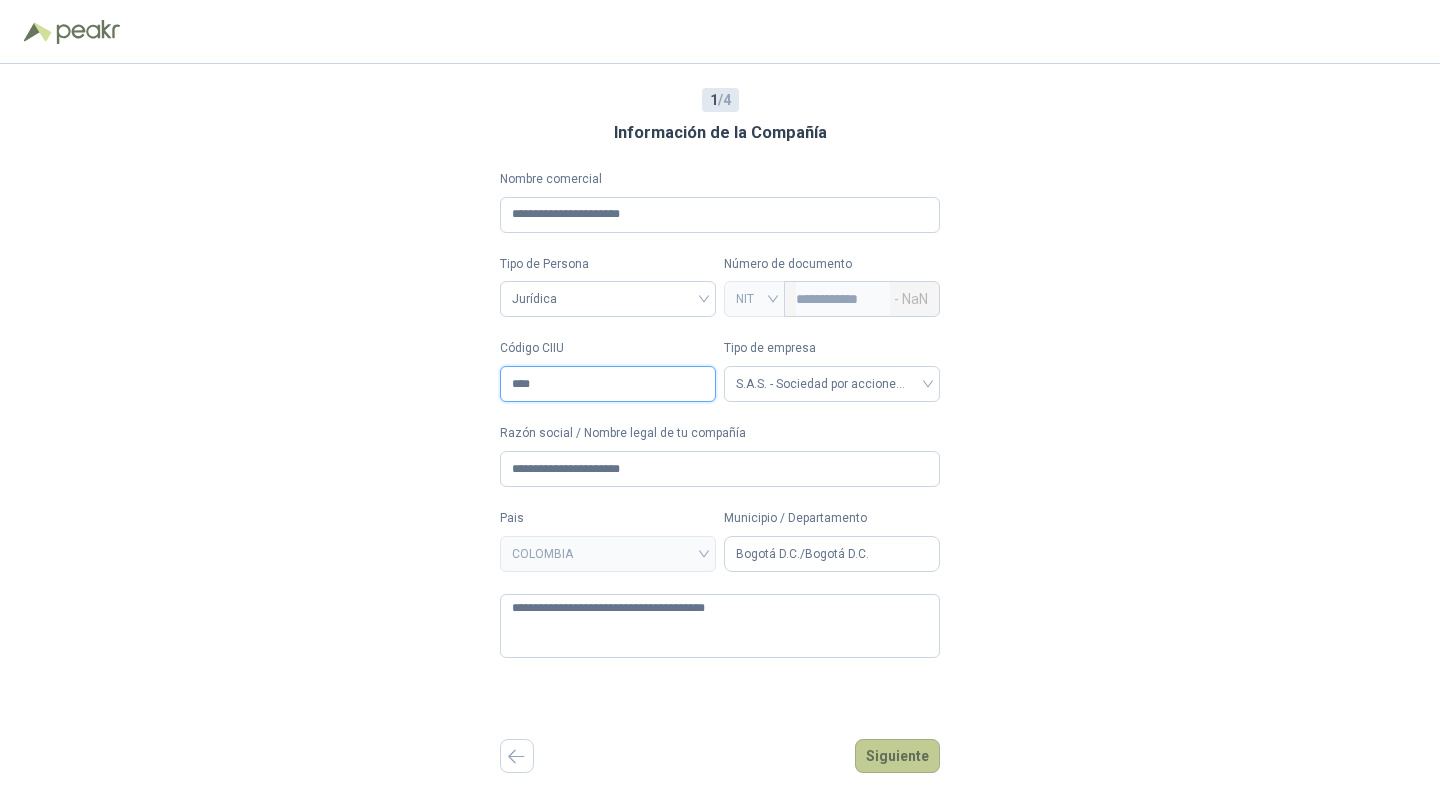 type on "****" 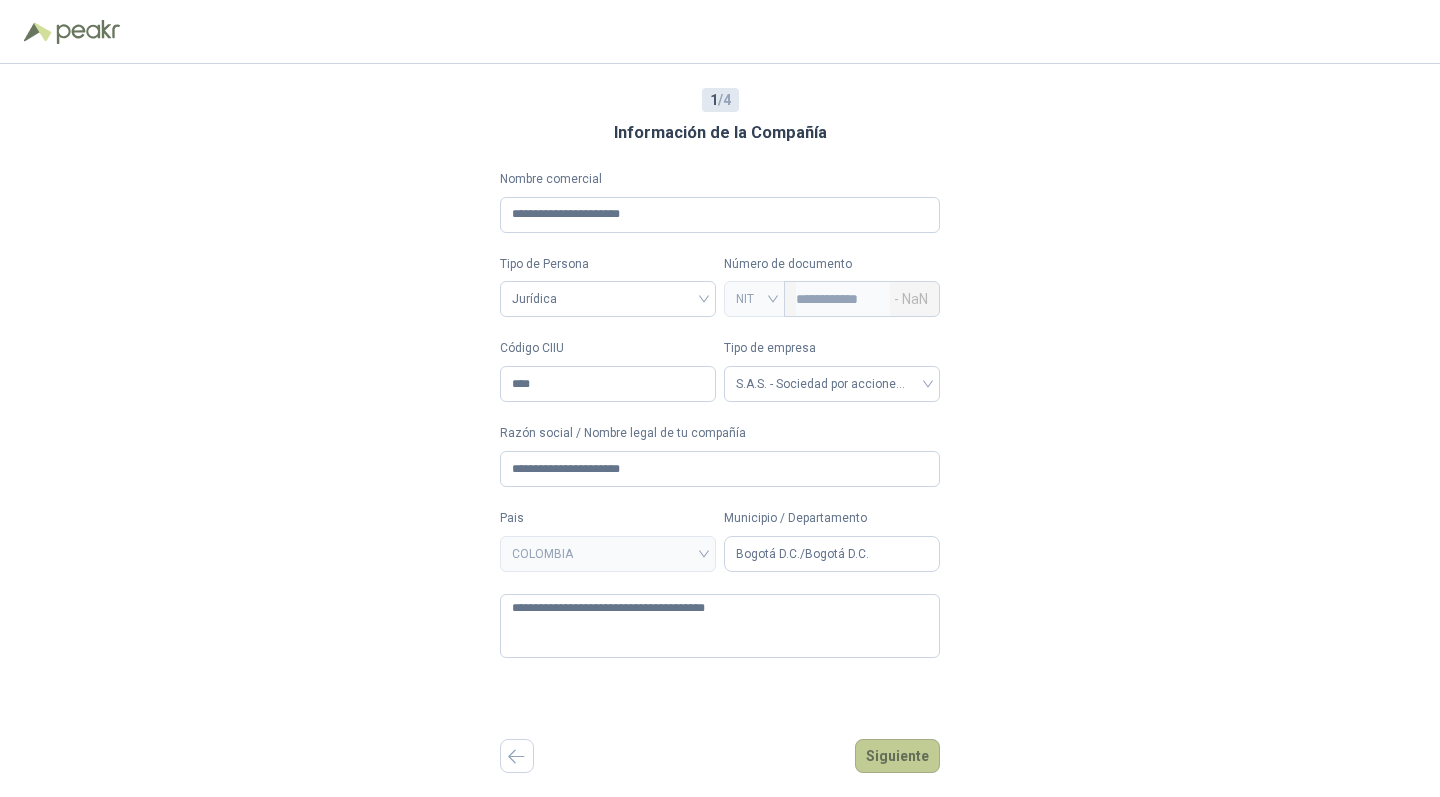 click on "Siguiente" at bounding box center (897, 756) 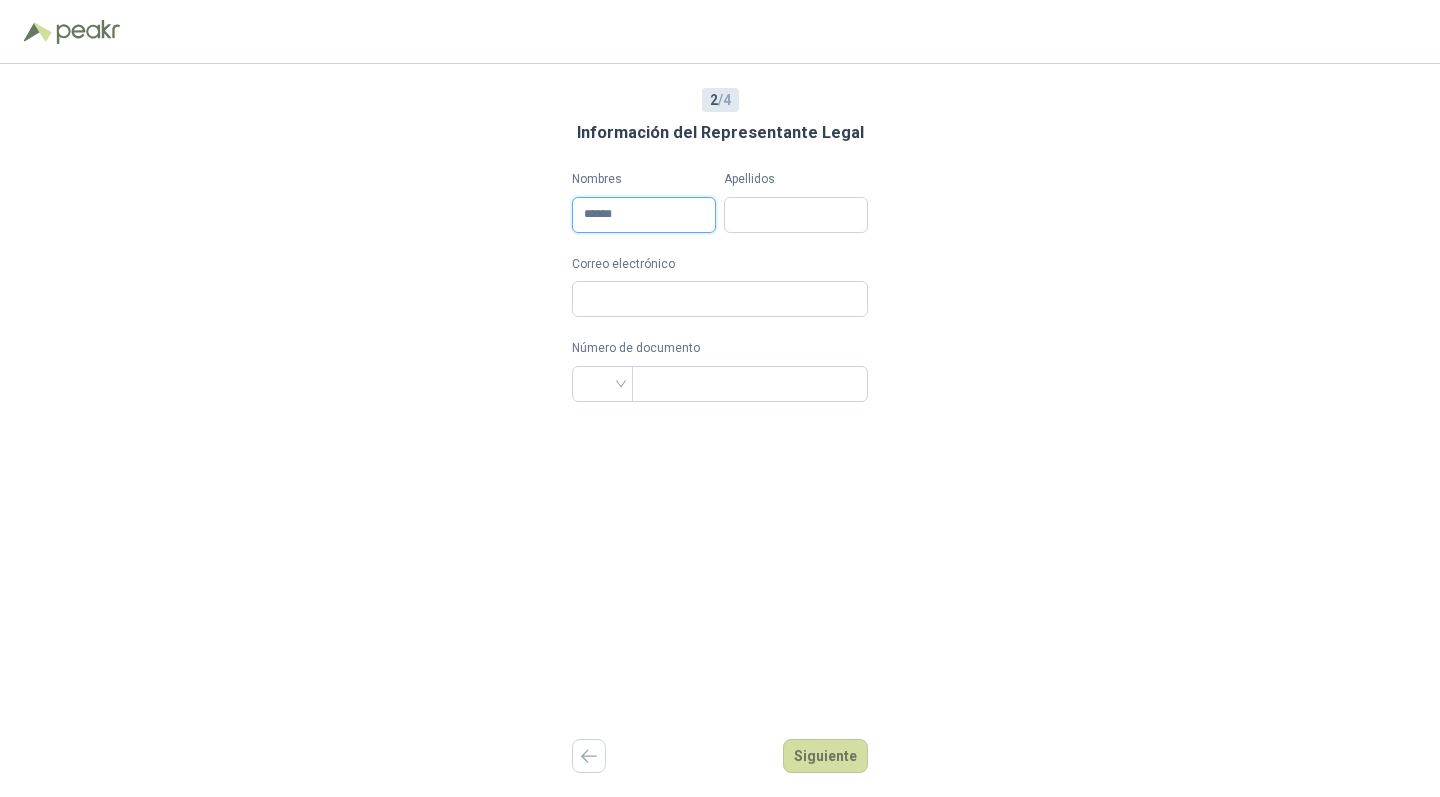type on "******" 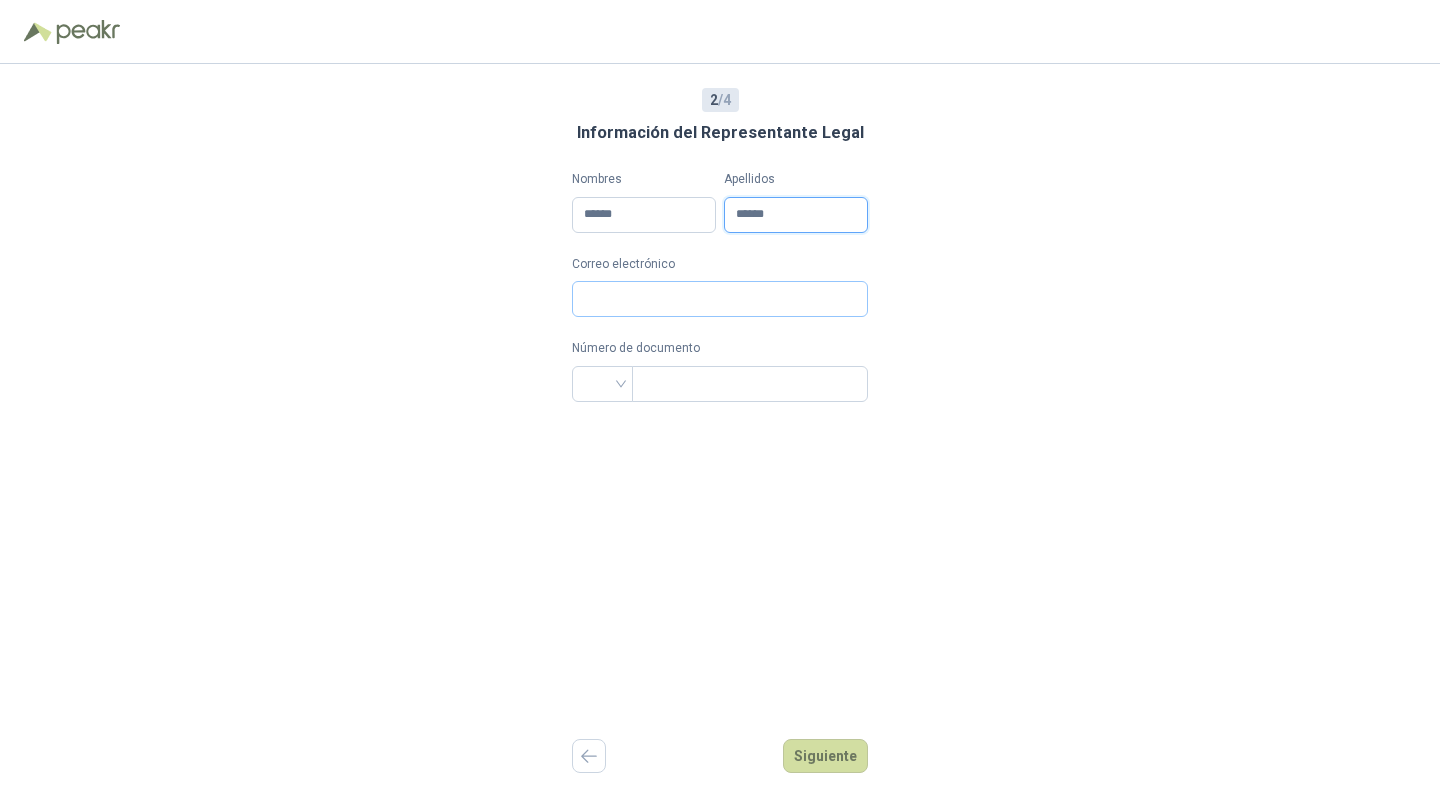 type on "*****" 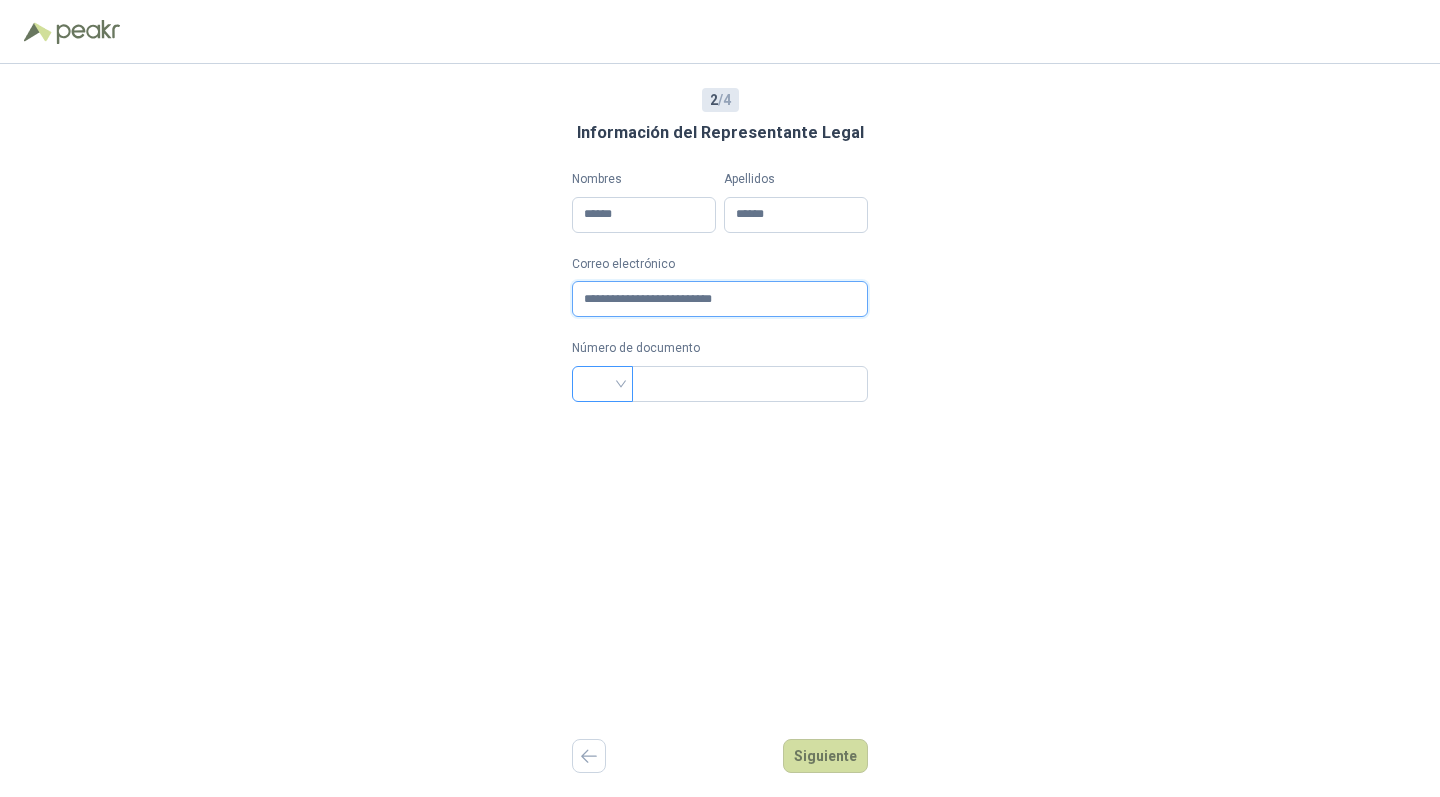 type on "**********" 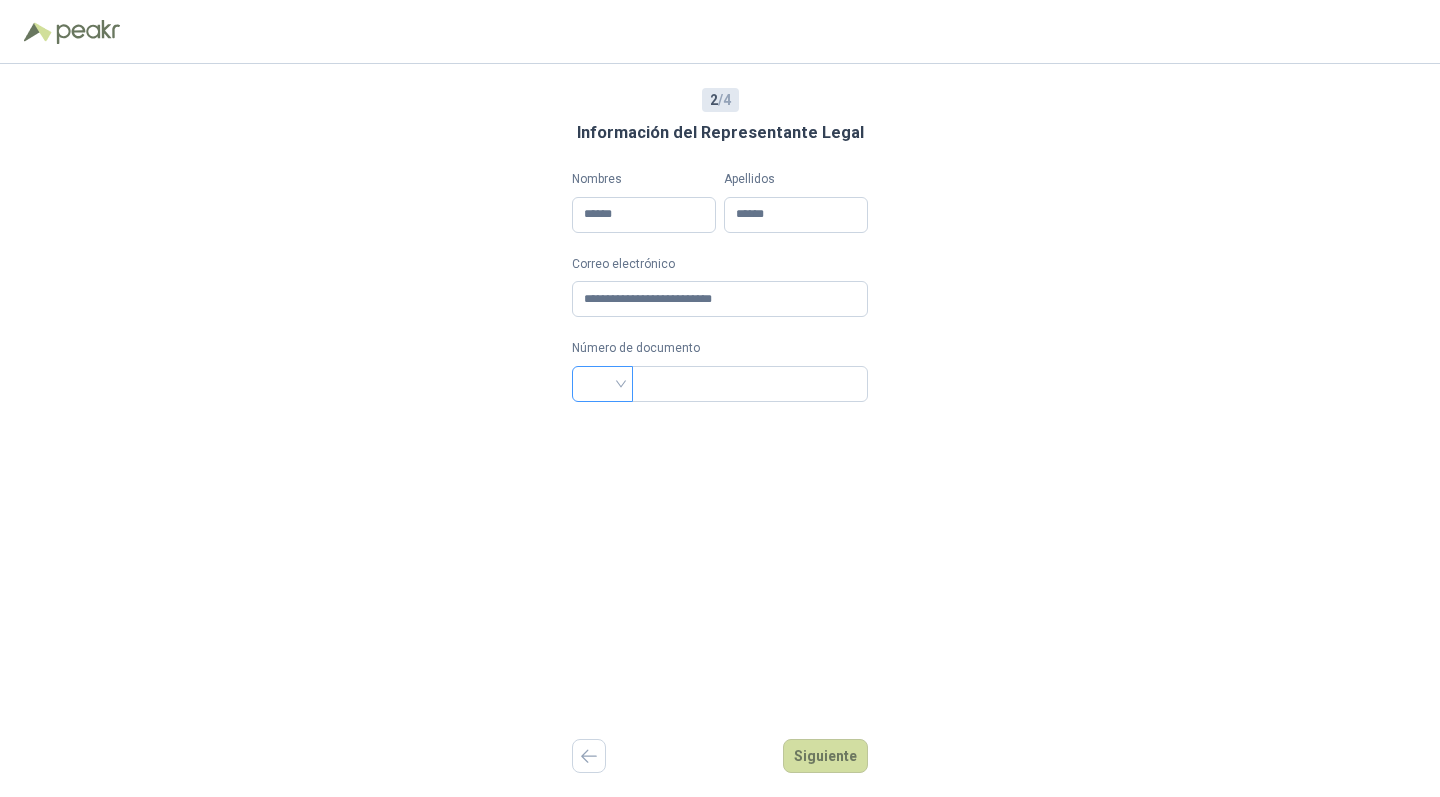 click at bounding box center (602, 382) 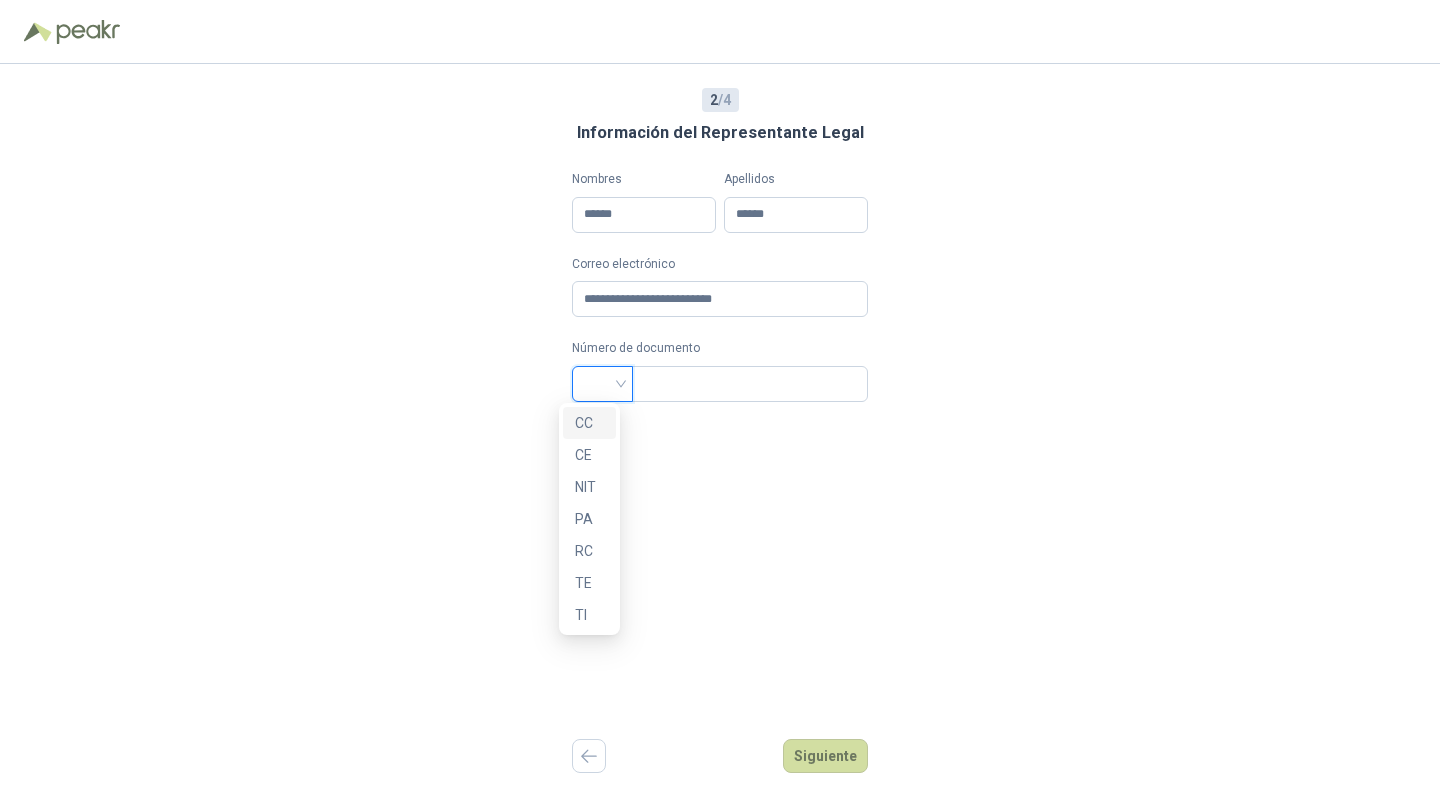 click on "CC" at bounding box center (589, 423) 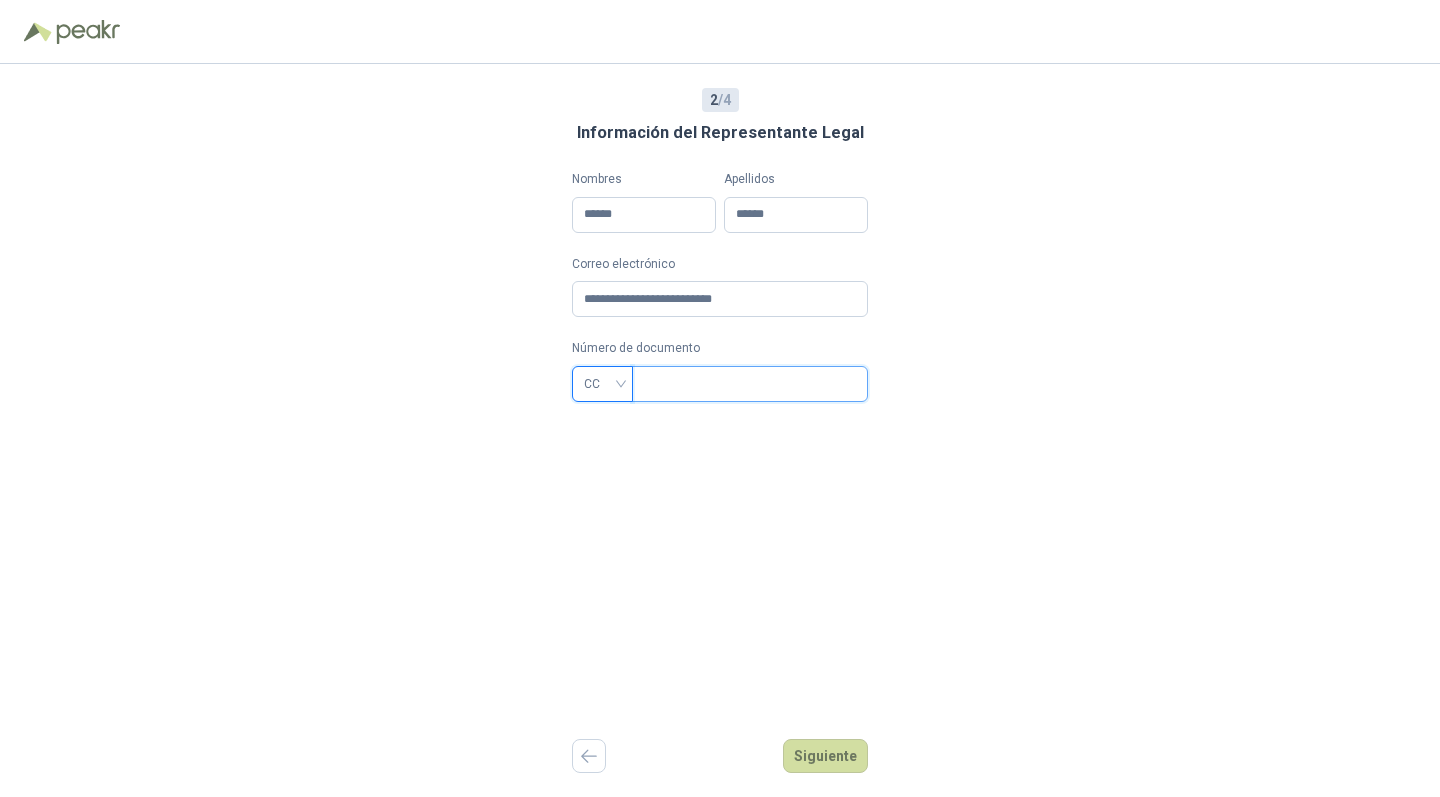 click at bounding box center [748, 384] 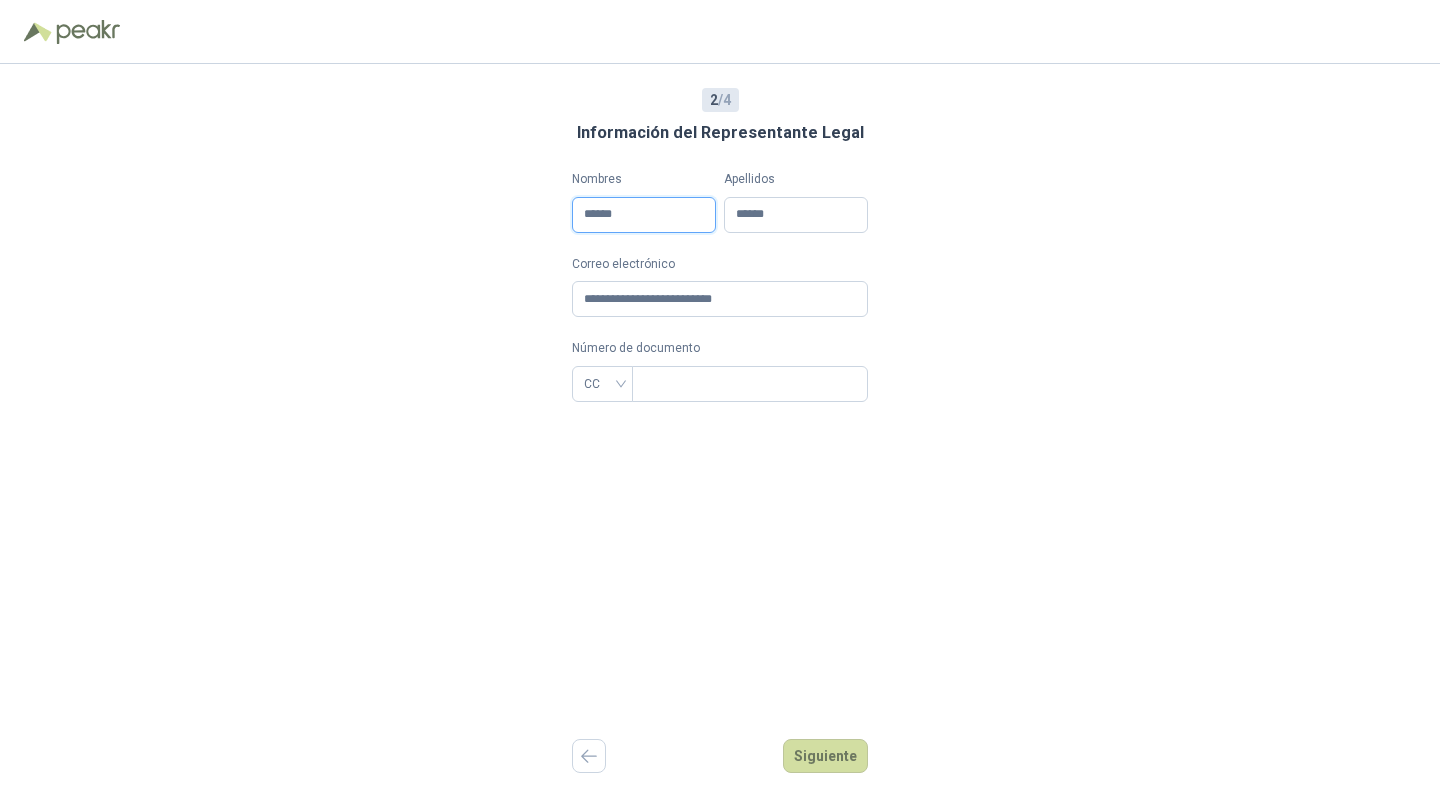click on "******" at bounding box center [644, 215] 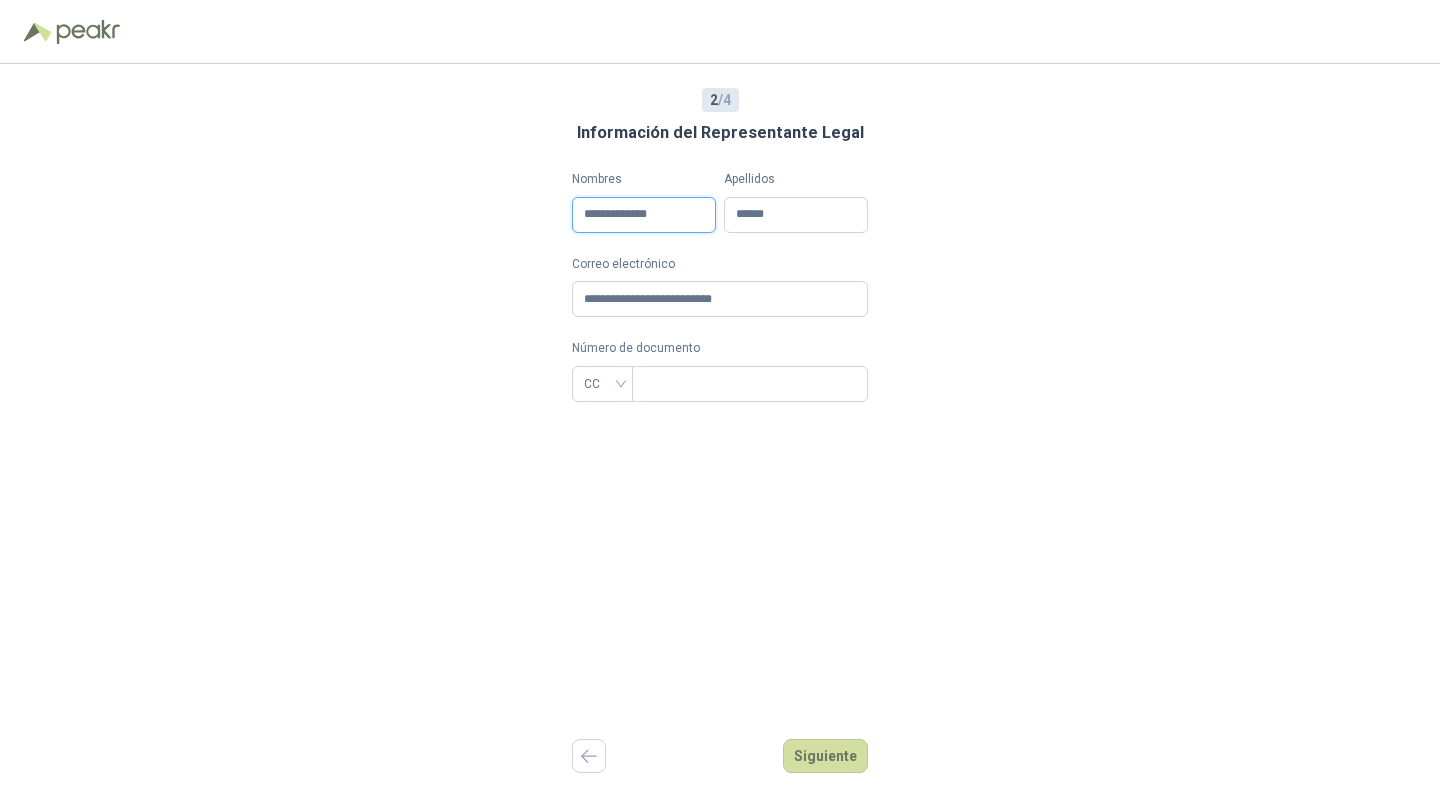 type on "**********" 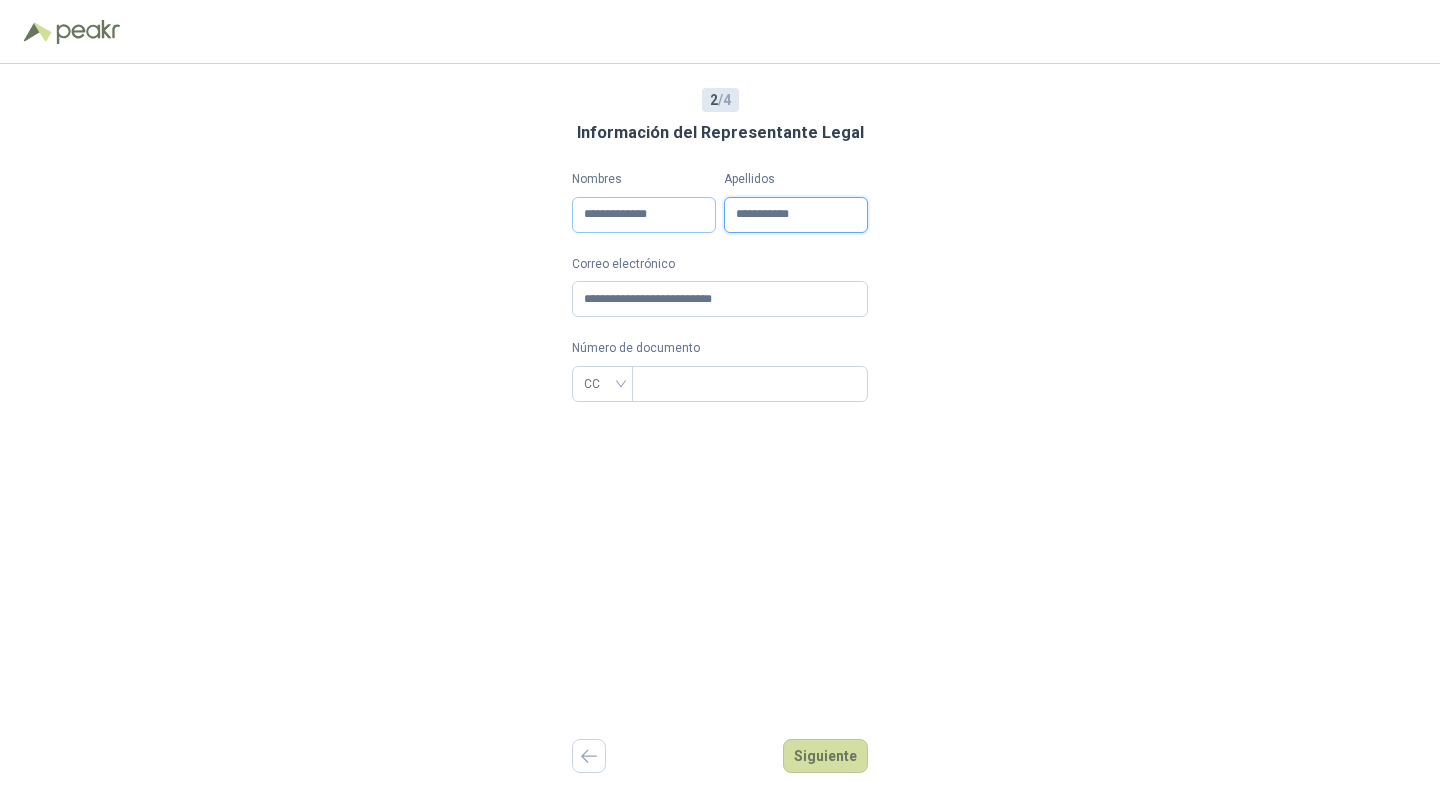 type on "**********" 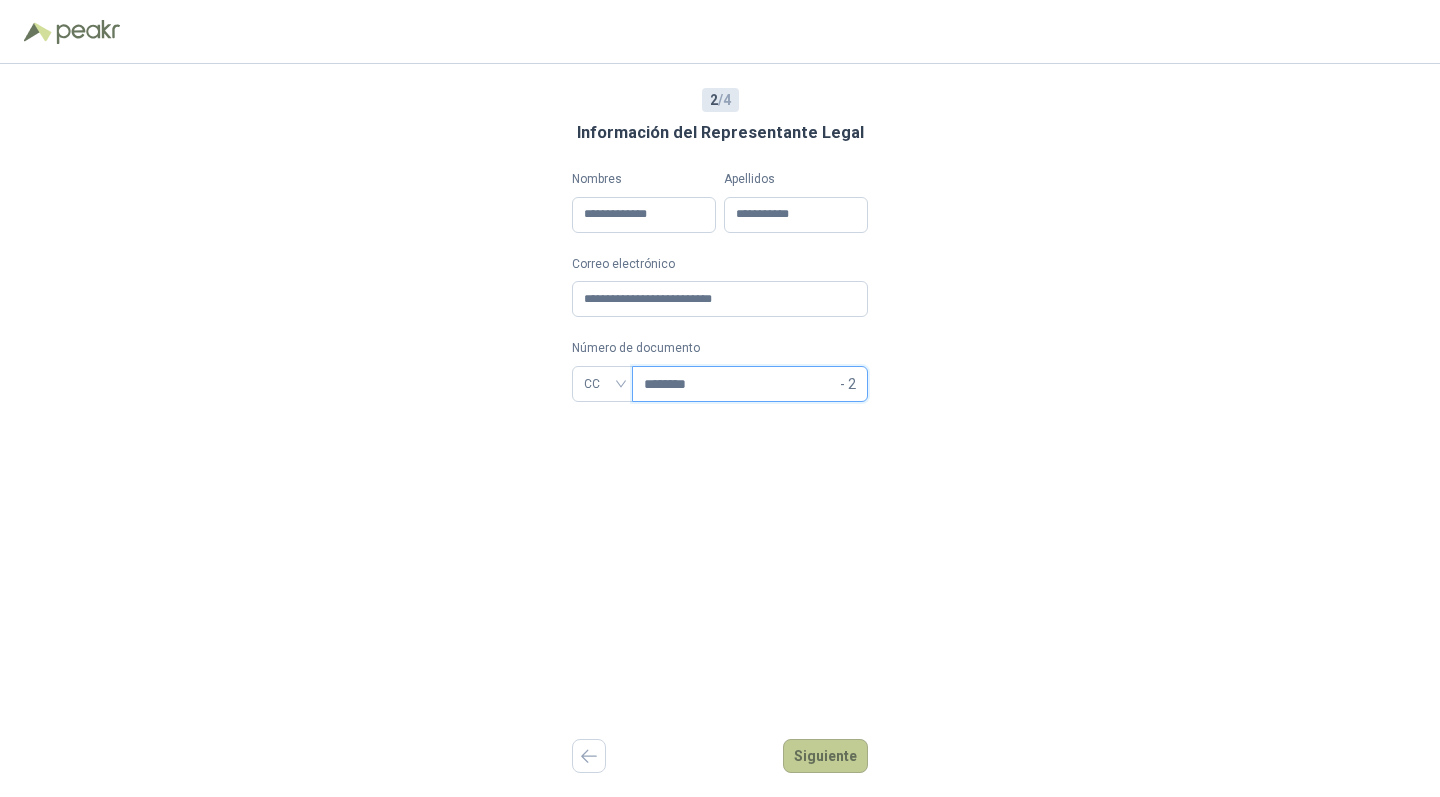 type on "********" 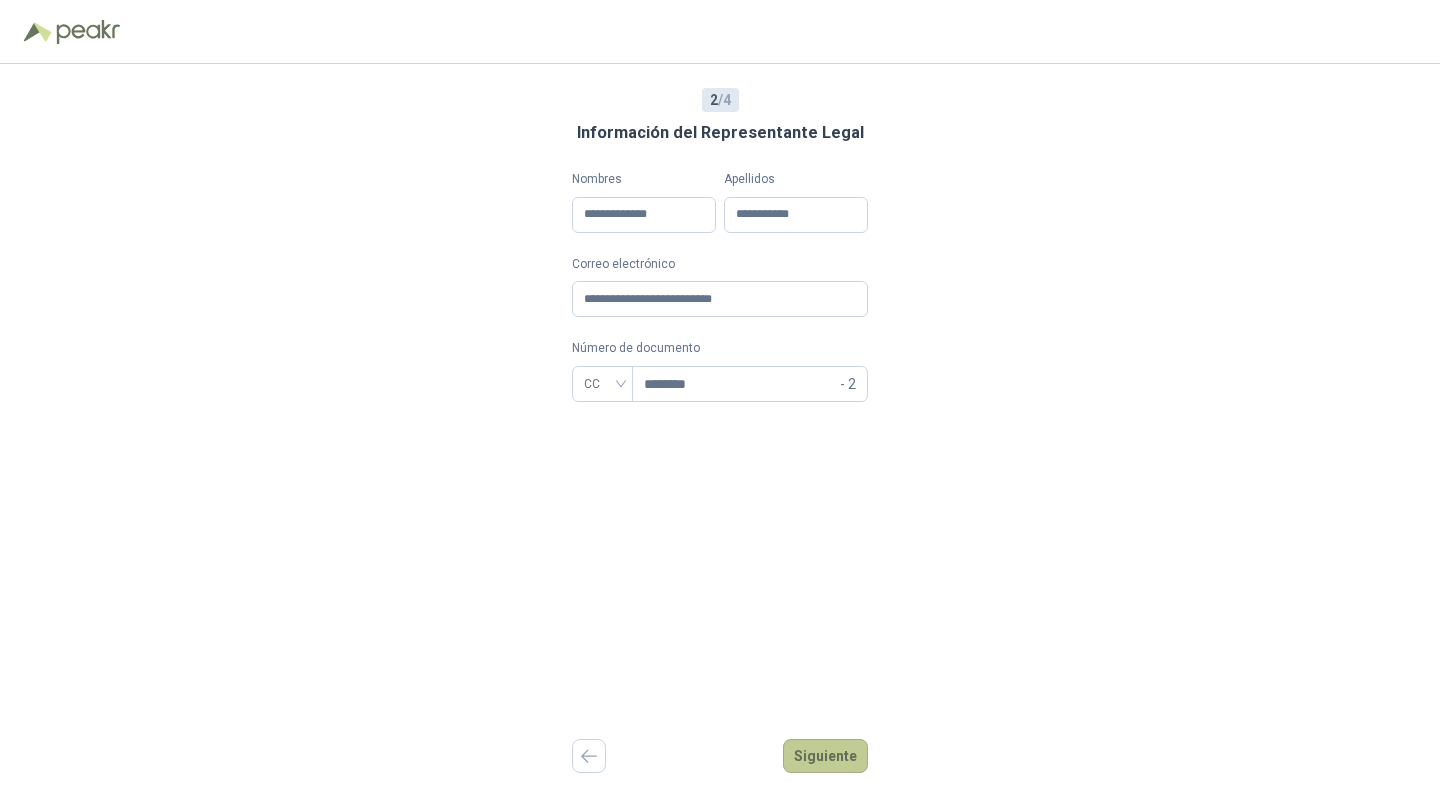 click on "Siguiente" at bounding box center [825, 756] 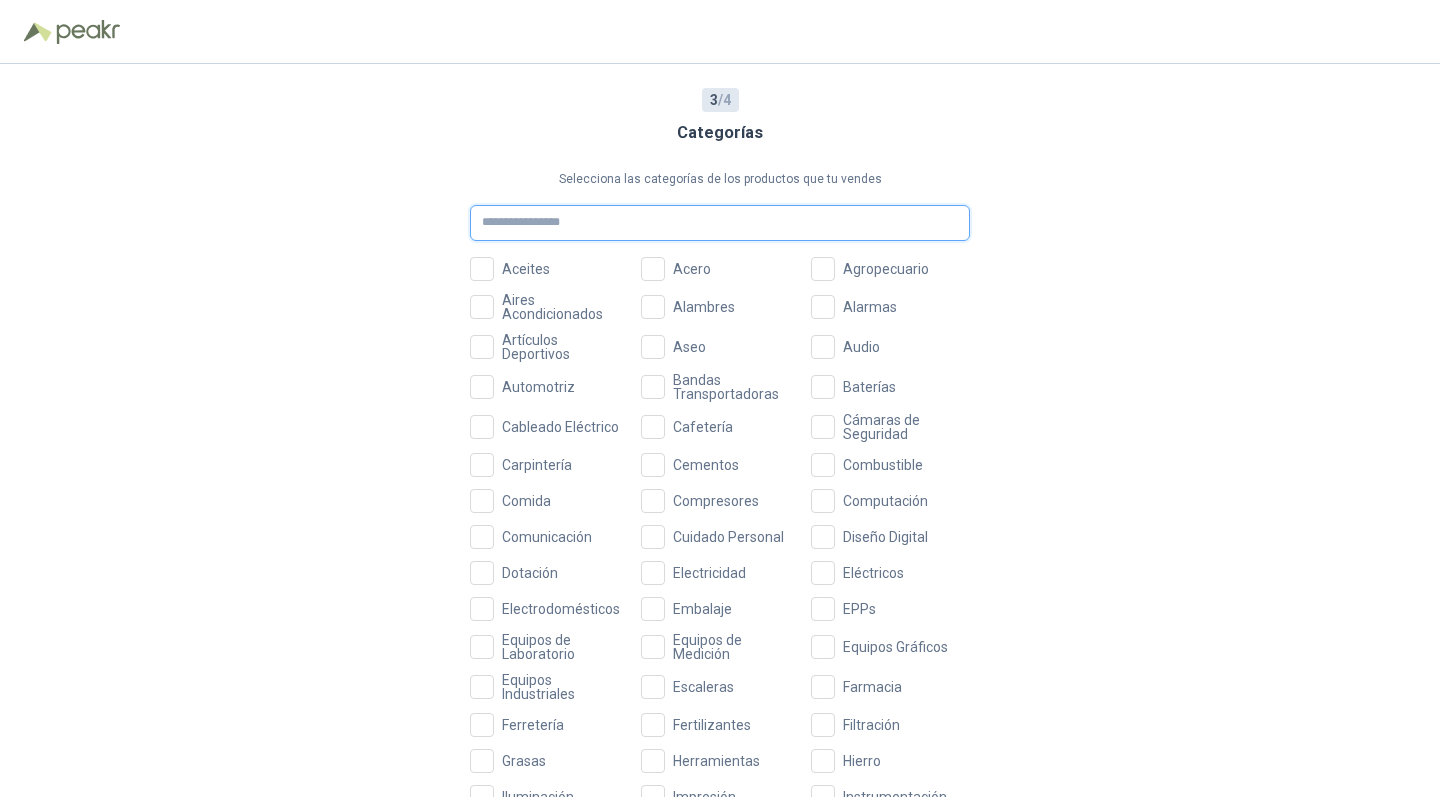 click at bounding box center (720, 223) 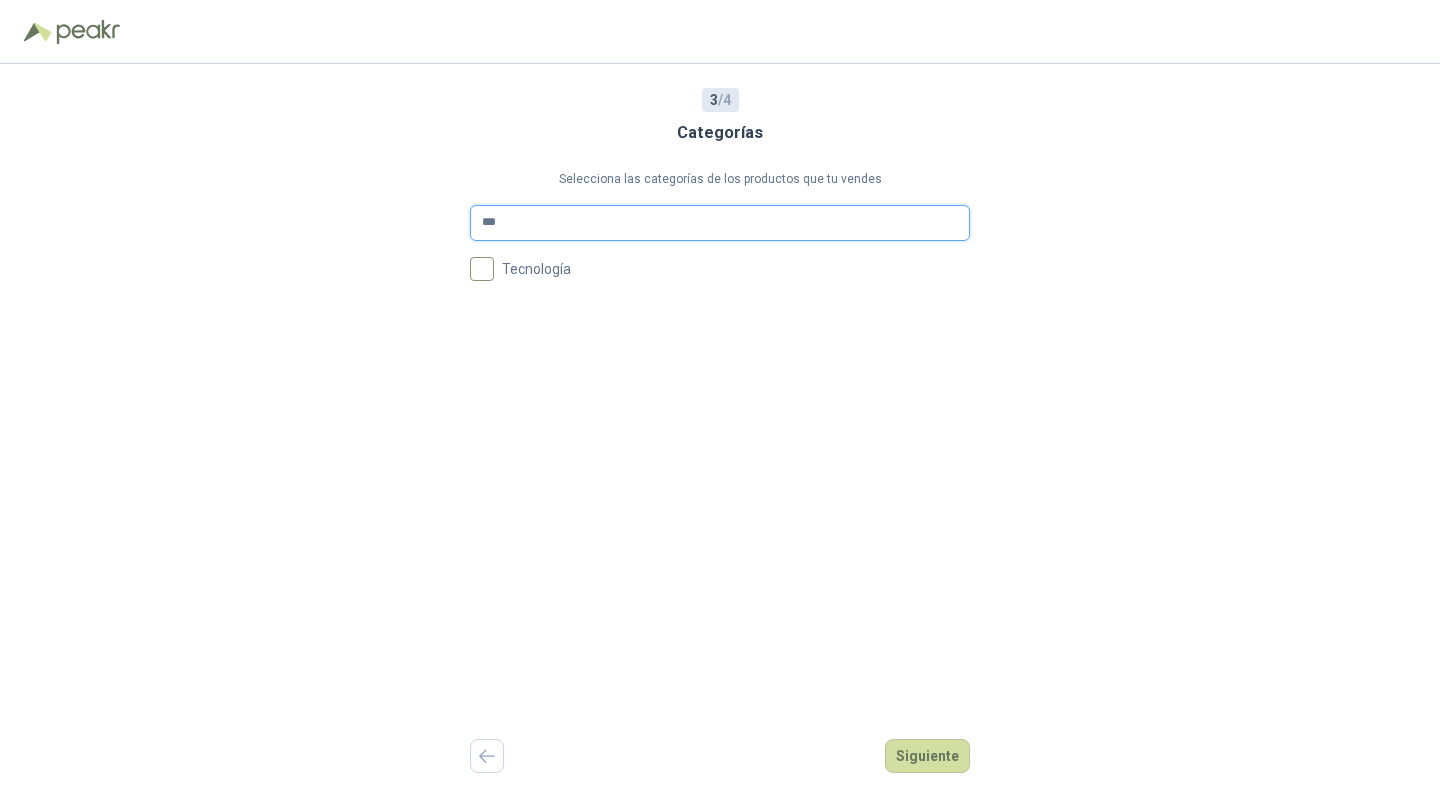 type on "***" 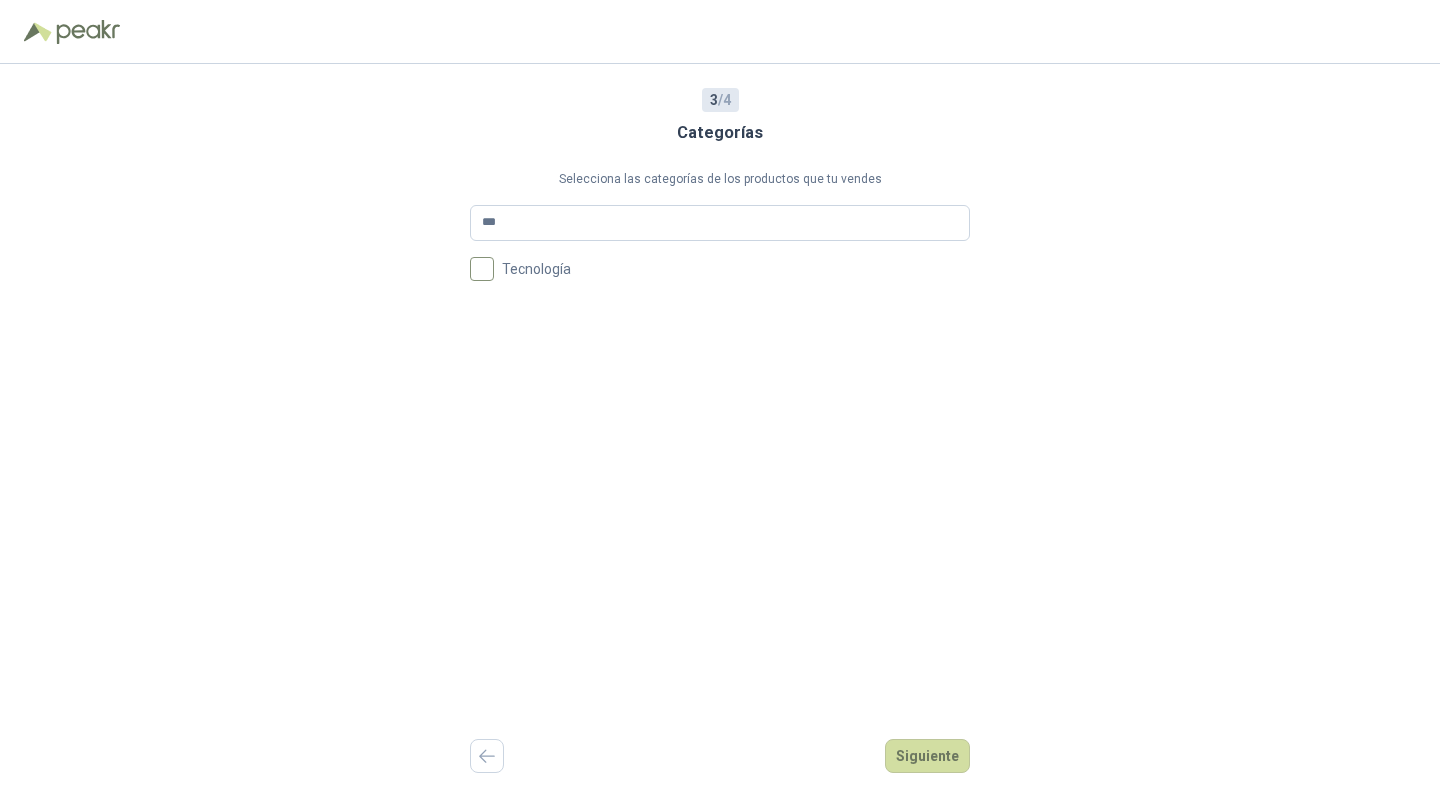 click at bounding box center (482, 269) 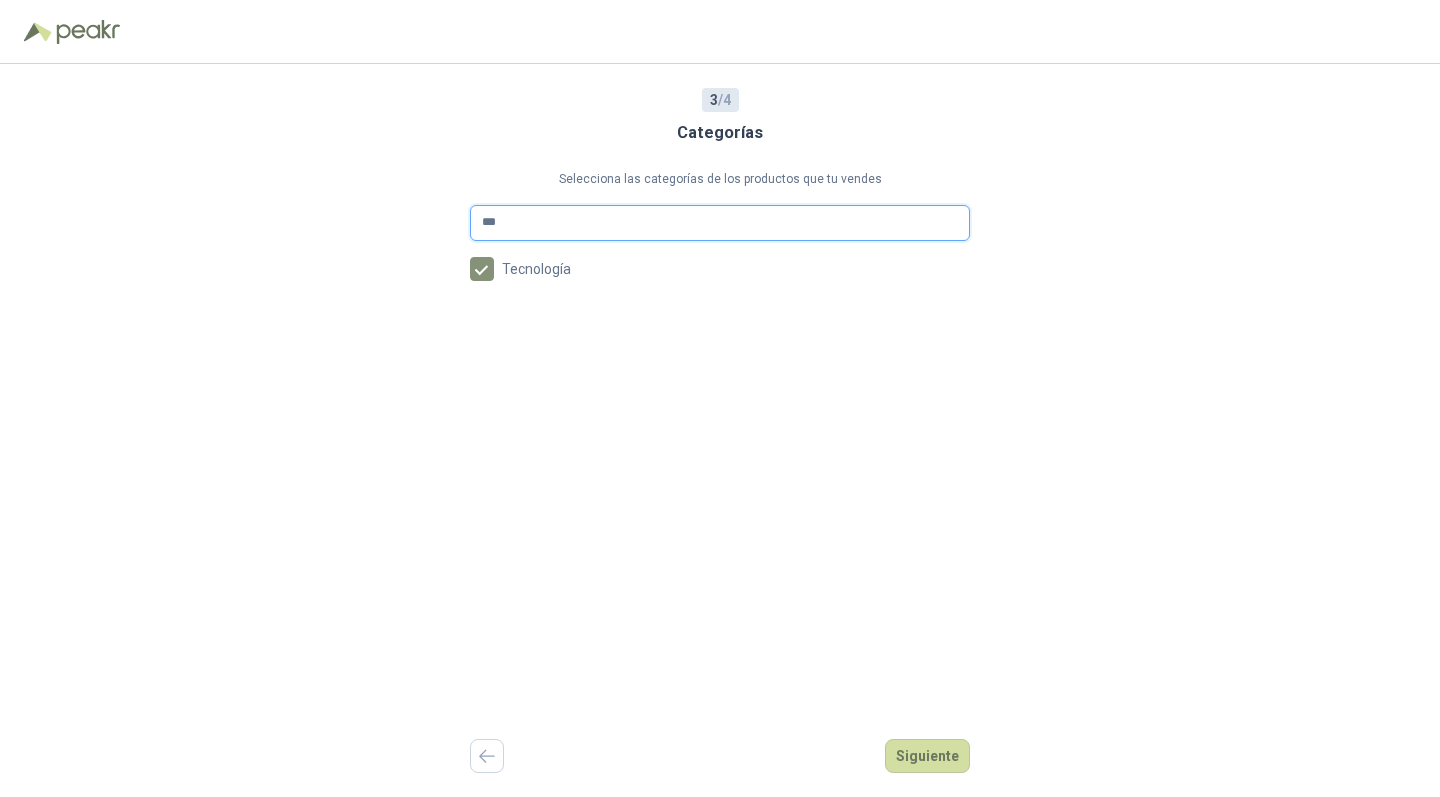 drag, startPoint x: 518, startPoint y: 223, endPoint x: 475, endPoint y: 220, distance: 43.104523 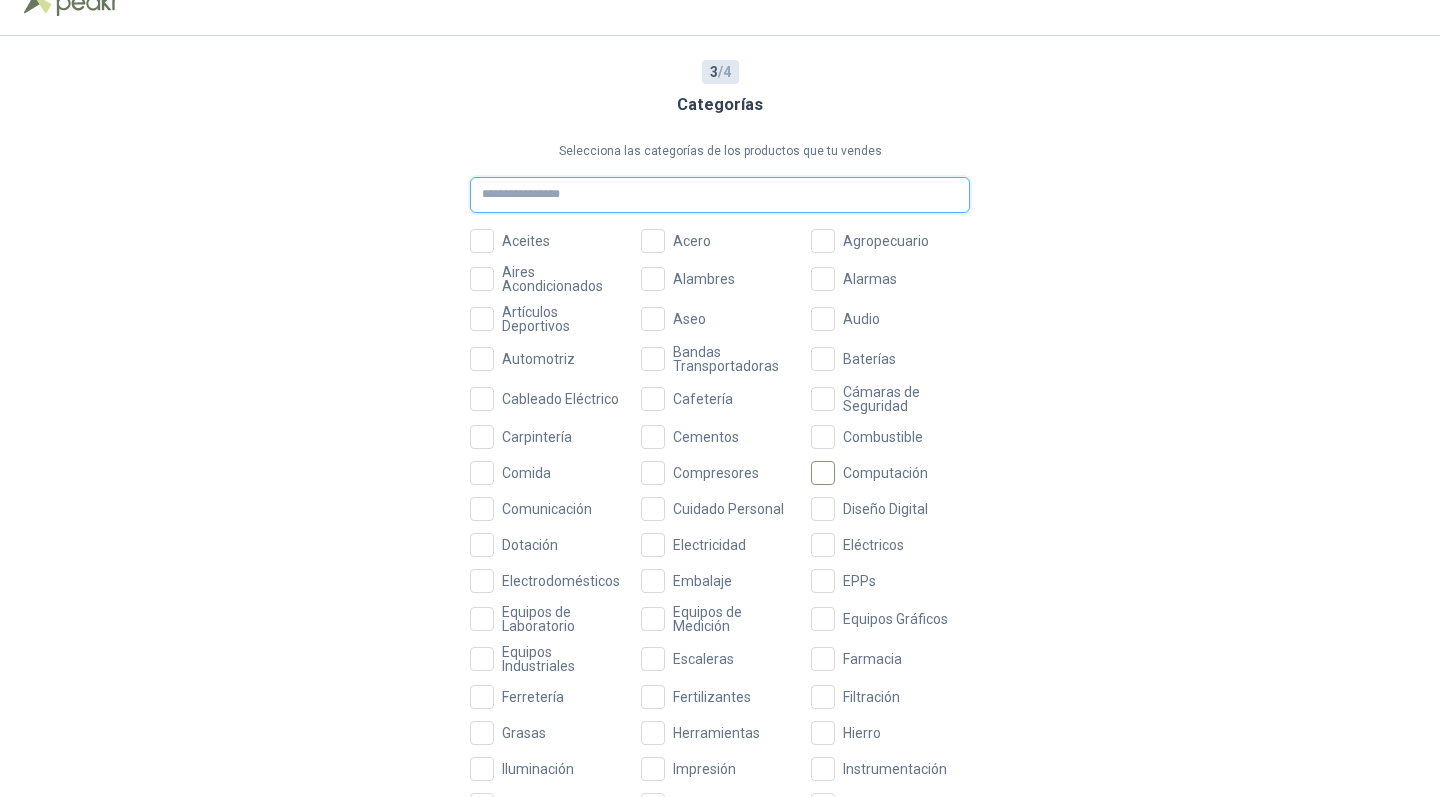 scroll, scrollTop: 37, scrollLeft: 0, axis: vertical 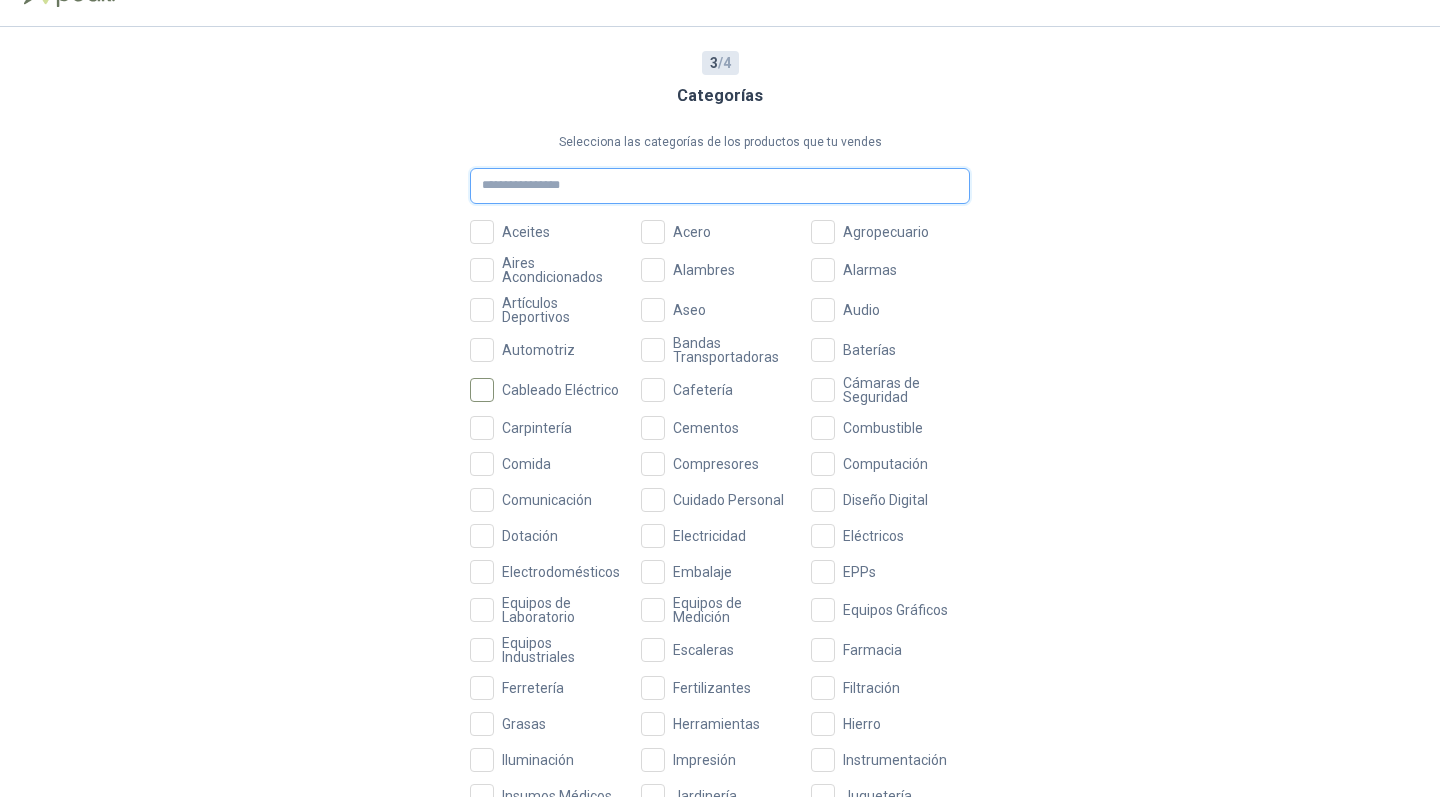 type 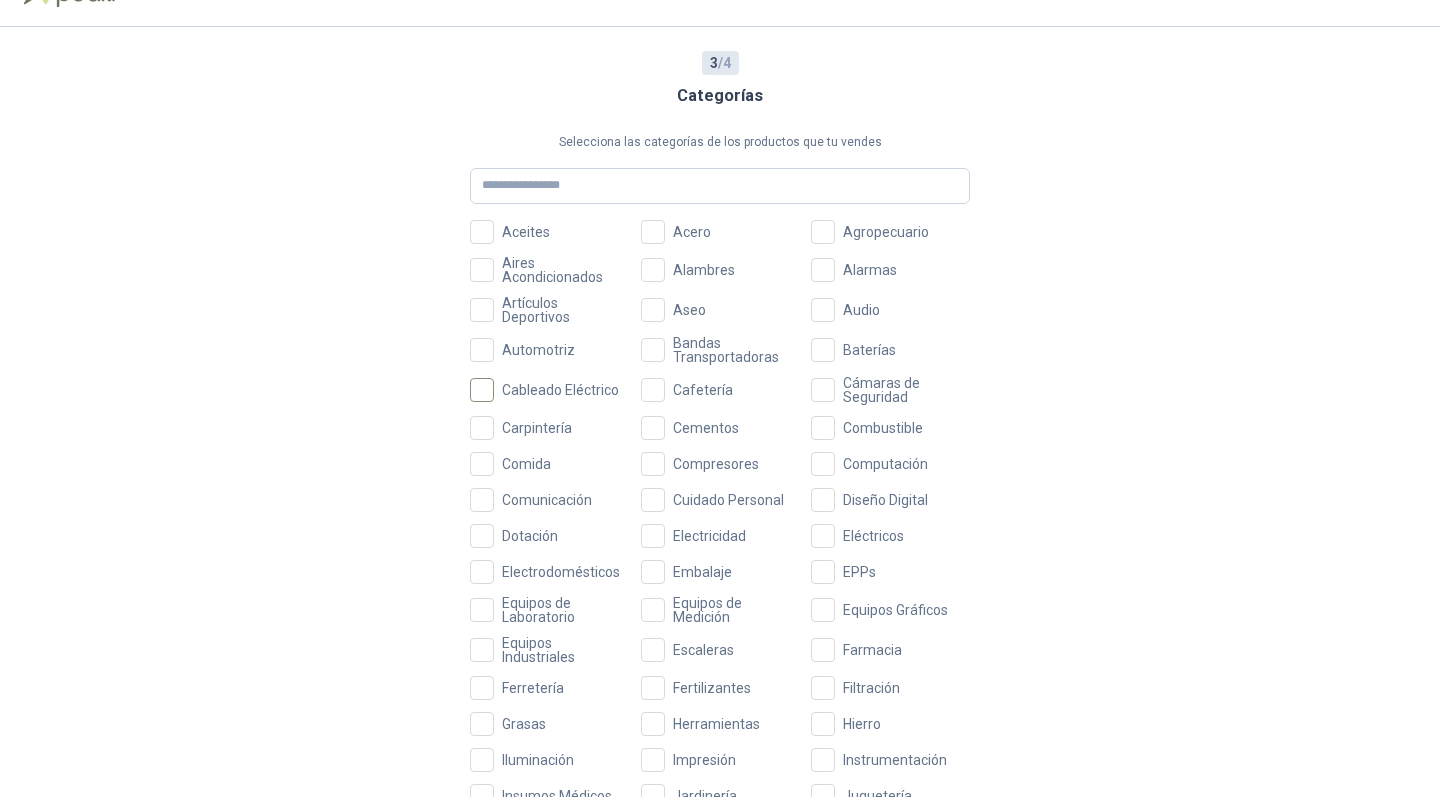 click at bounding box center (482, 390) 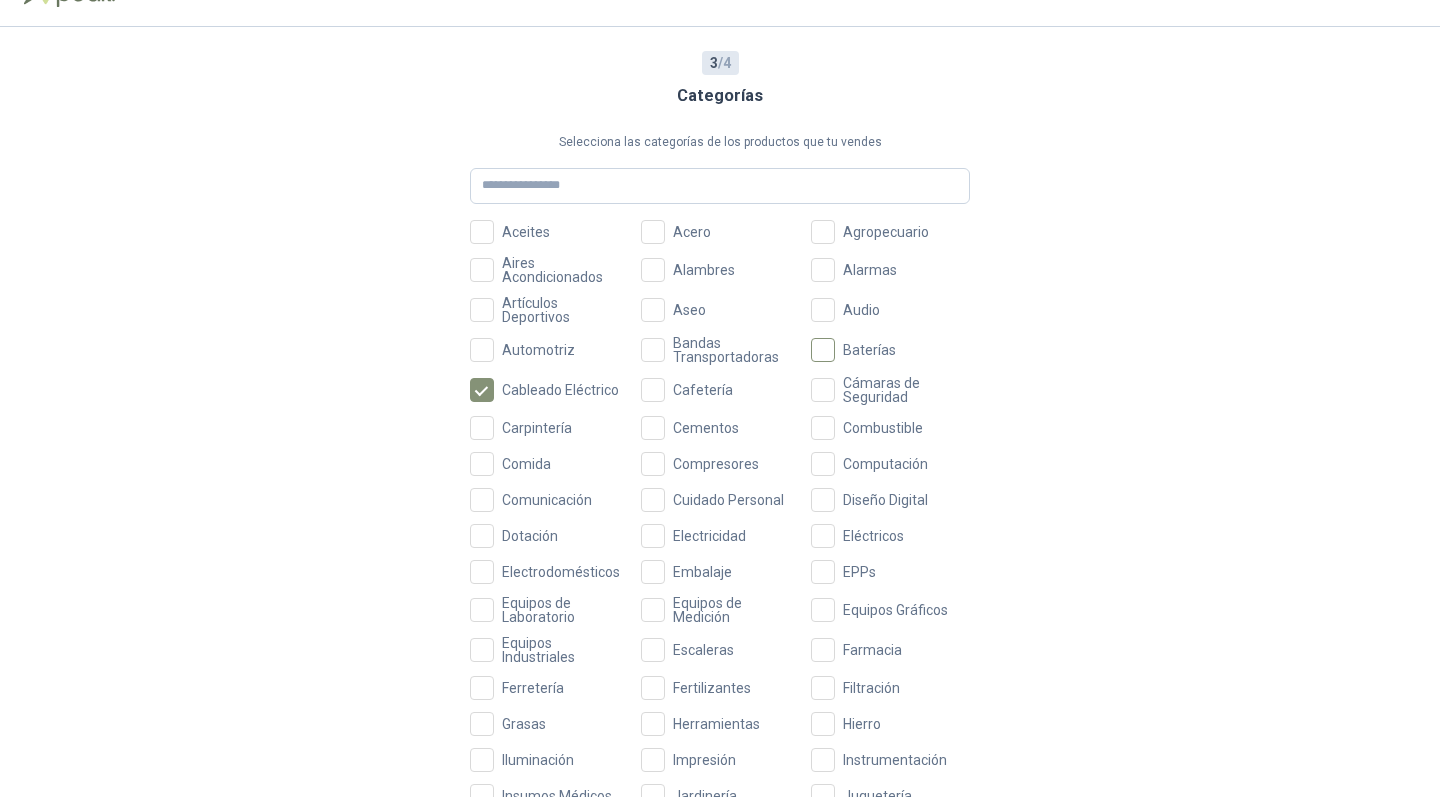 click at bounding box center (823, 350) 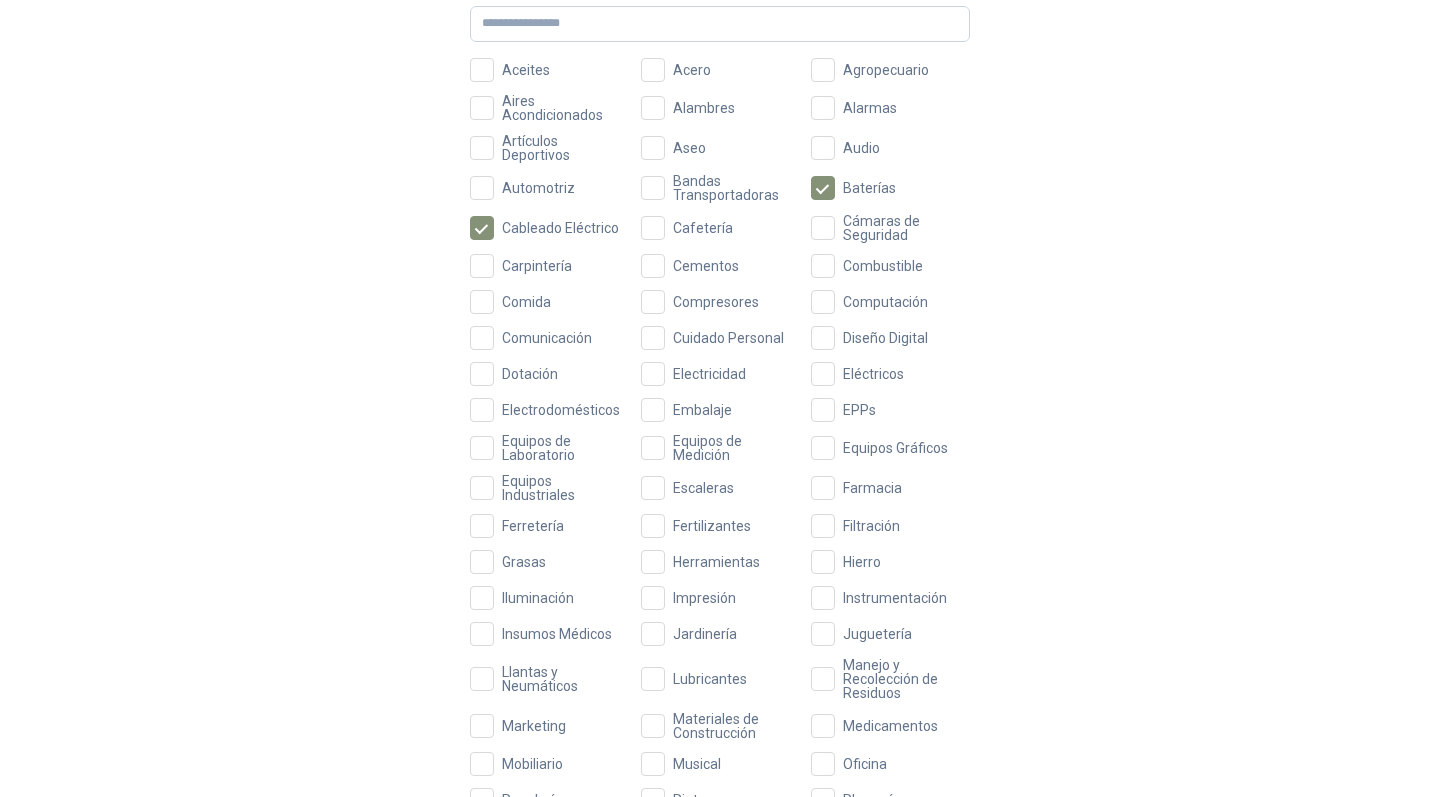 scroll, scrollTop: 201, scrollLeft: 0, axis: vertical 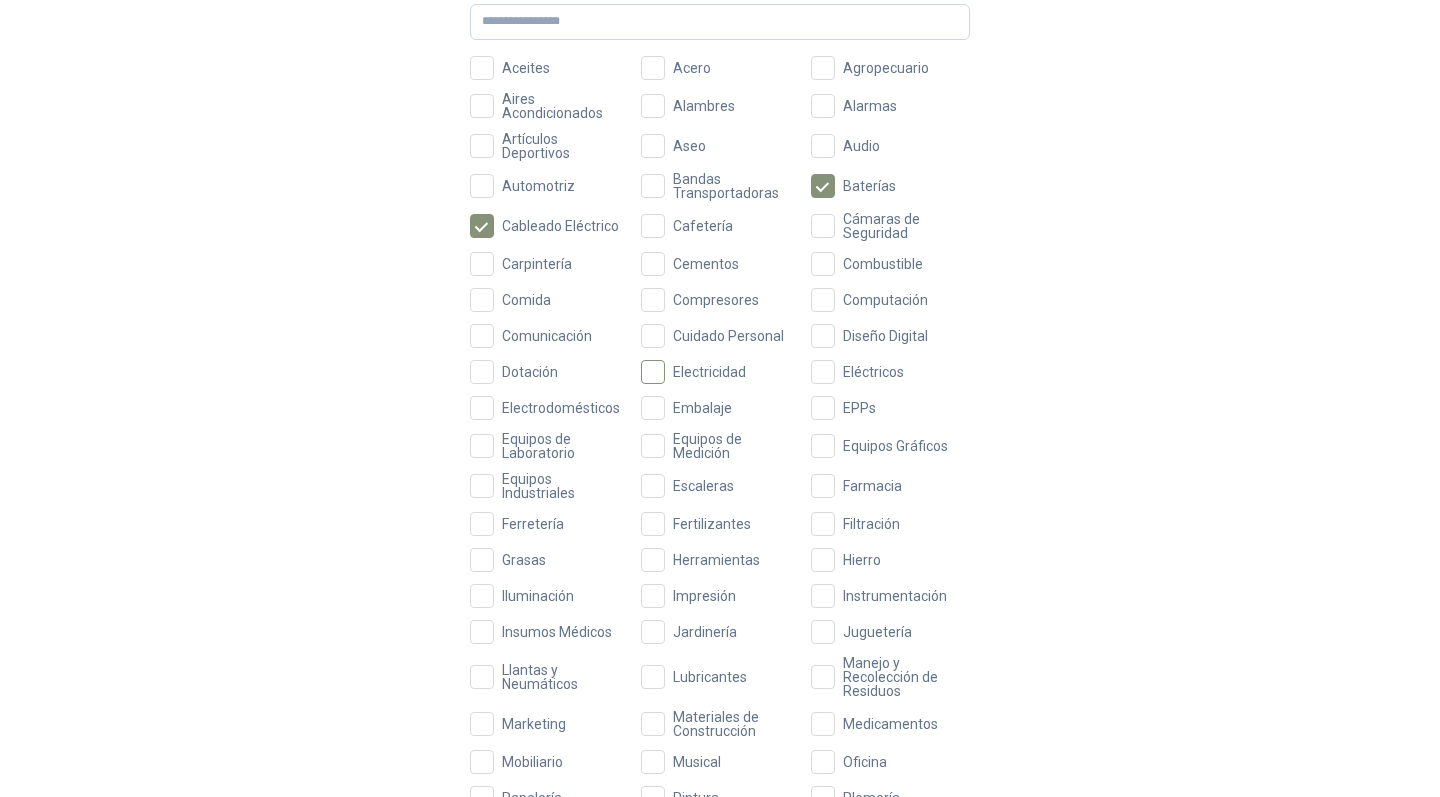 click at bounding box center (653, 372) 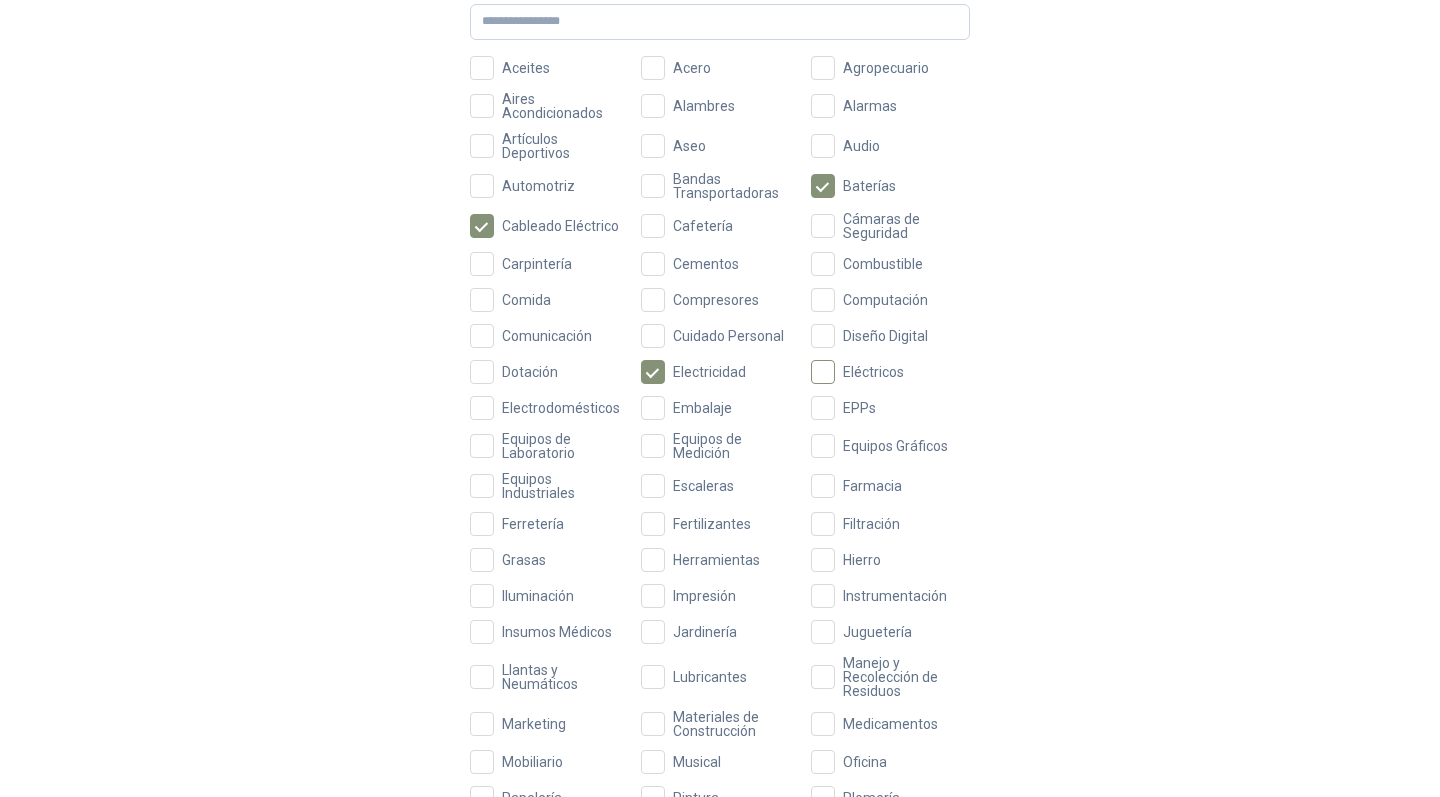 click at bounding box center [823, 372] 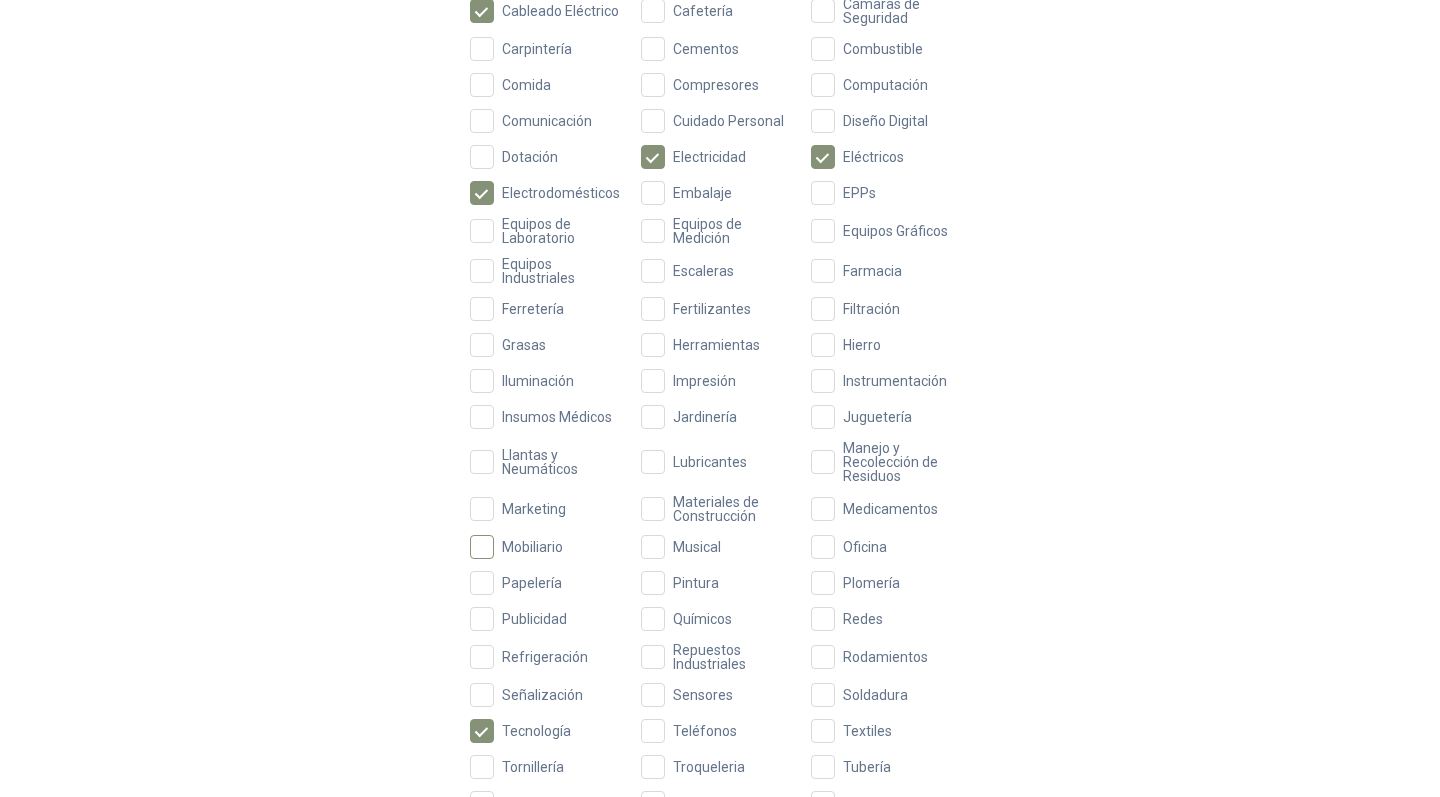 scroll, scrollTop: 418, scrollLeft: 0, axis: vertical 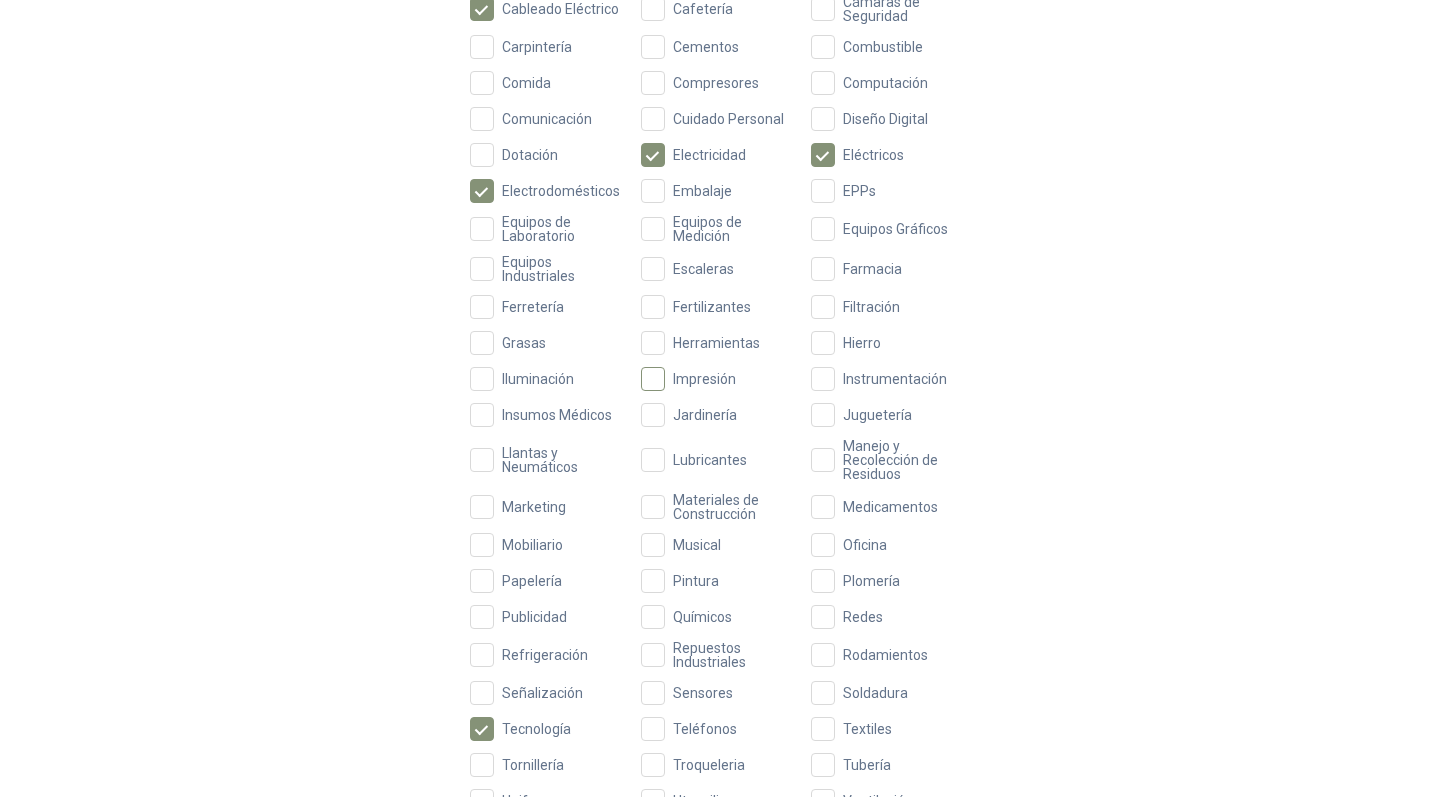 click at bounding box center (653, 379) 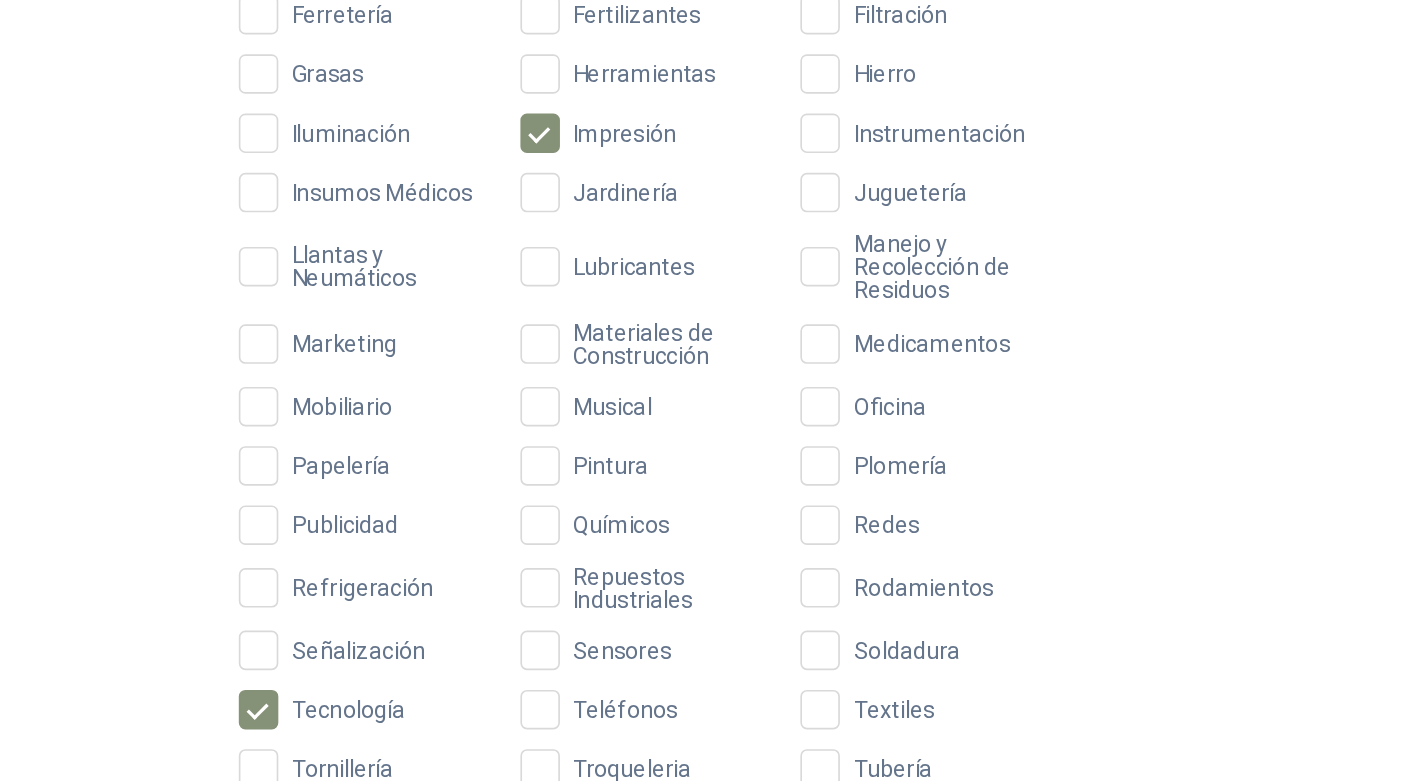 scroll, scrollTop: 542, scrollLeft: 0, axis: vertical 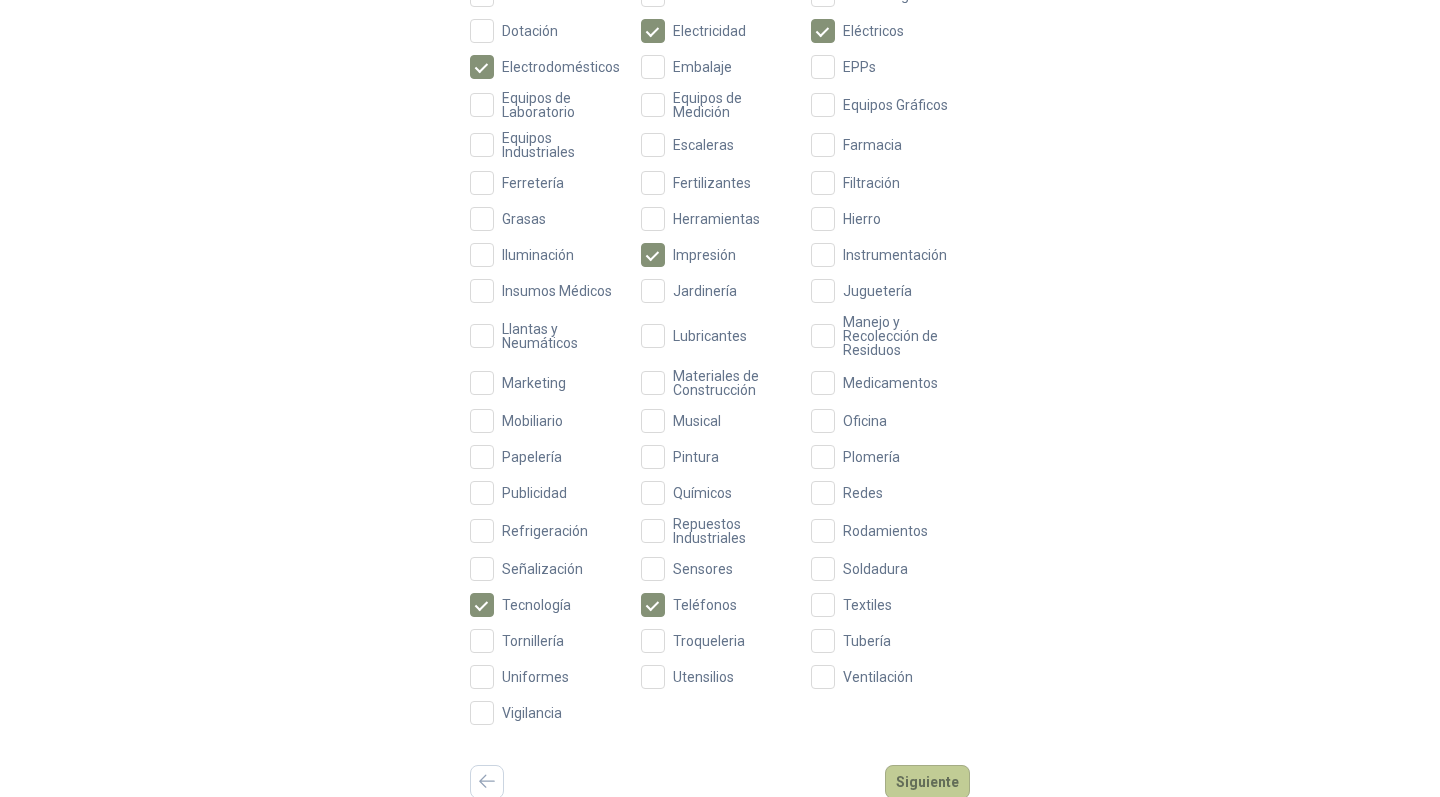 click on "Siguiente" at bounding box center [927, 782] 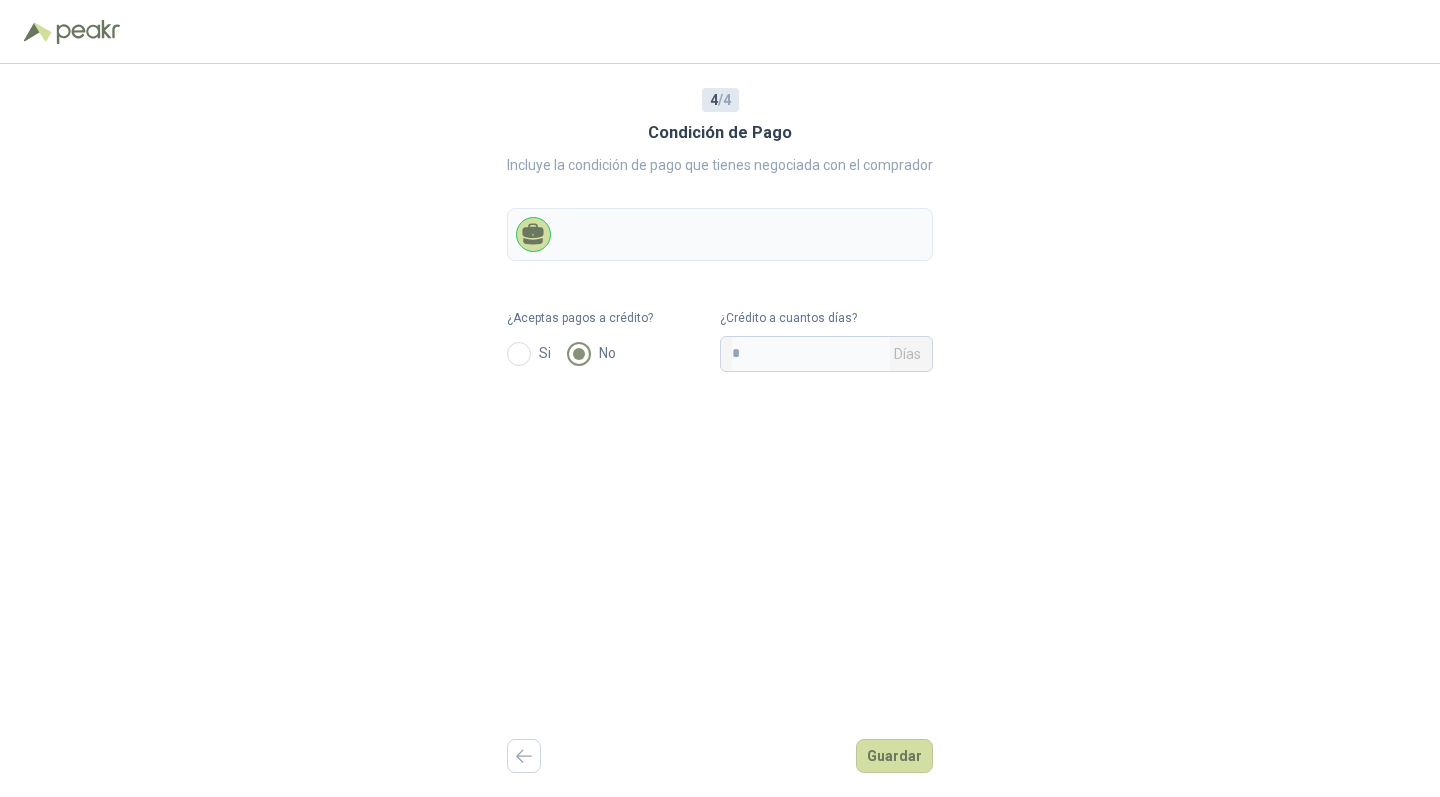 scroll, scrollTop: 0, scrollLeft: 0, axis: both 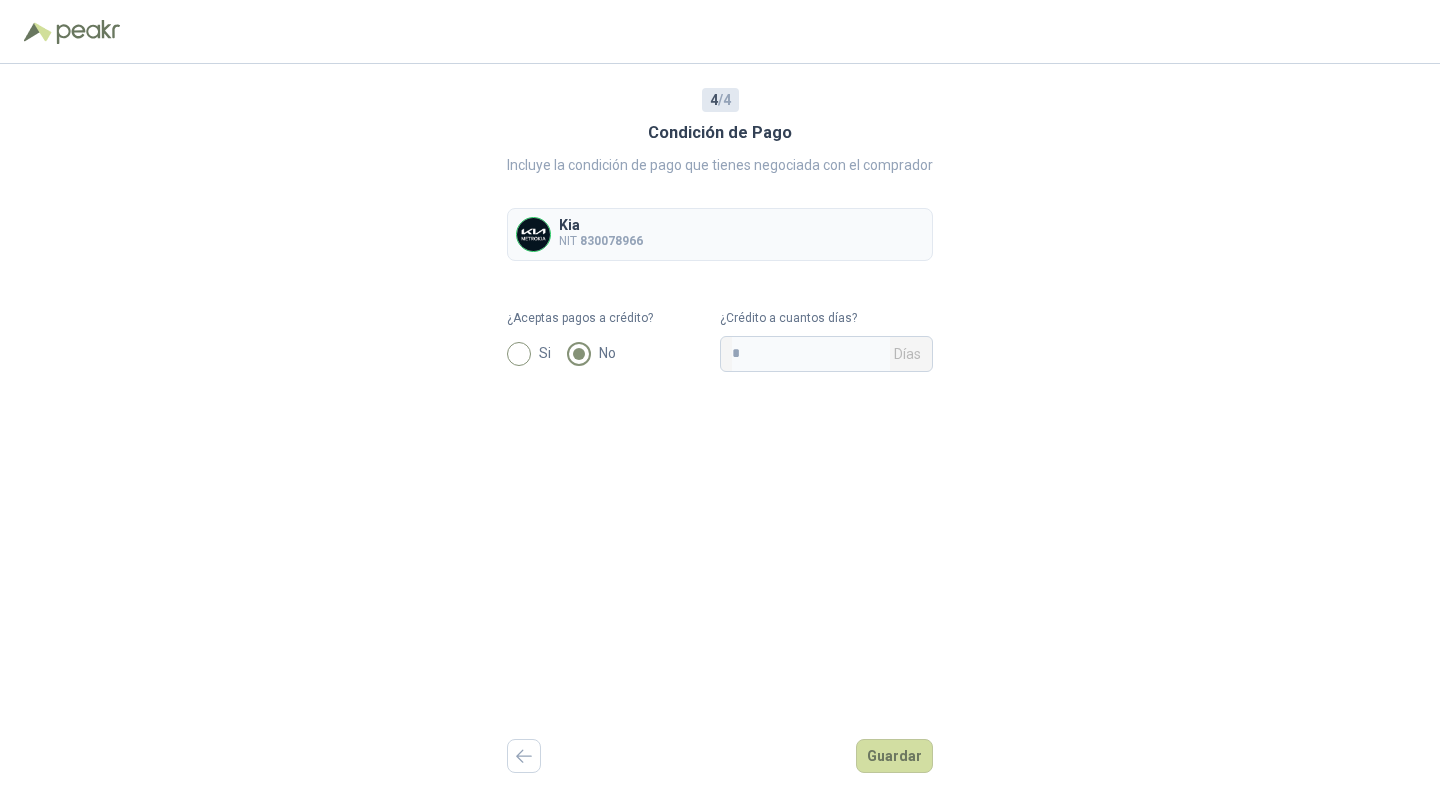 click at bounding box center (519, 354) 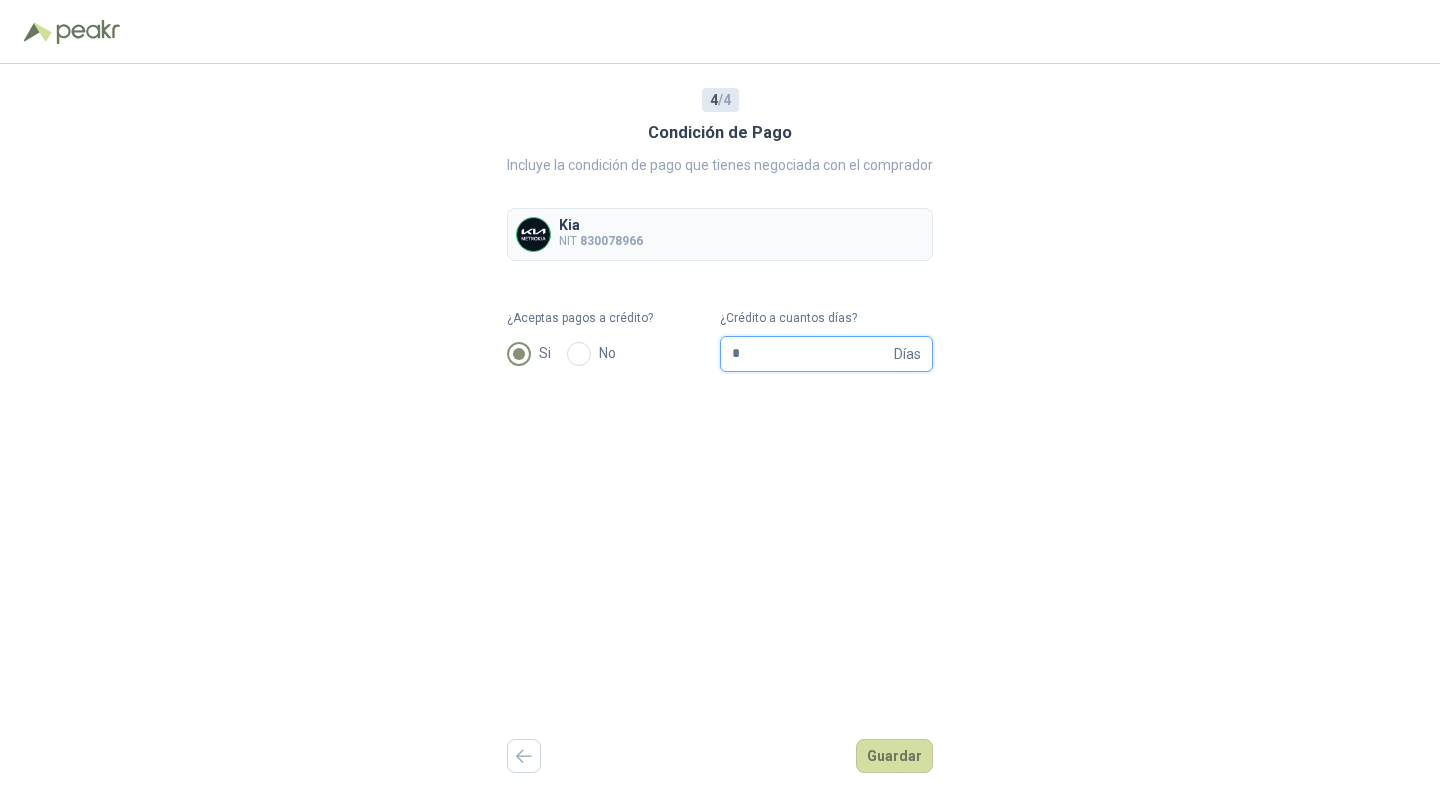 drag, startPoint x: 793, startPoint y: 356, endPoint x: 719, endPoint y: 356, distance: 74 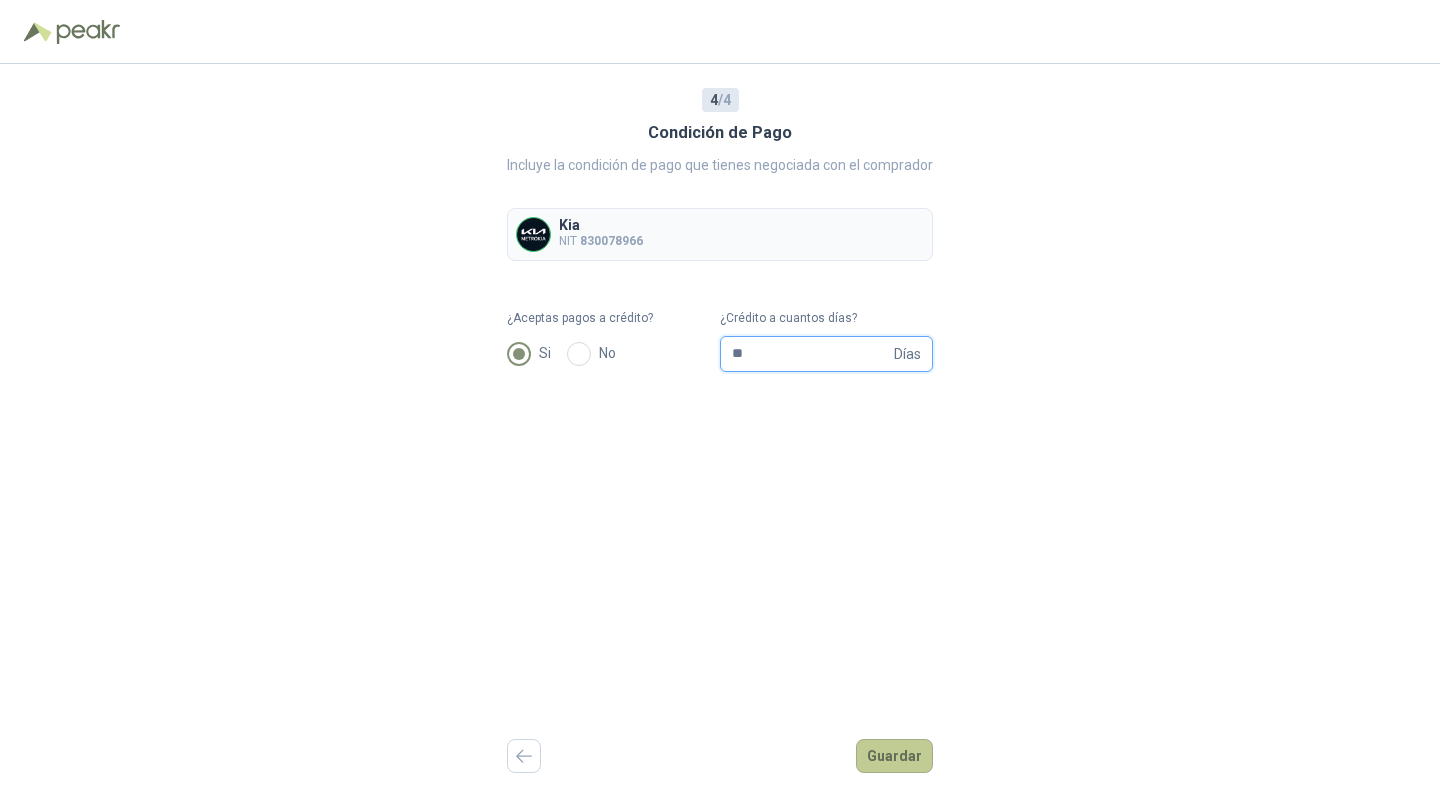 type on "**" 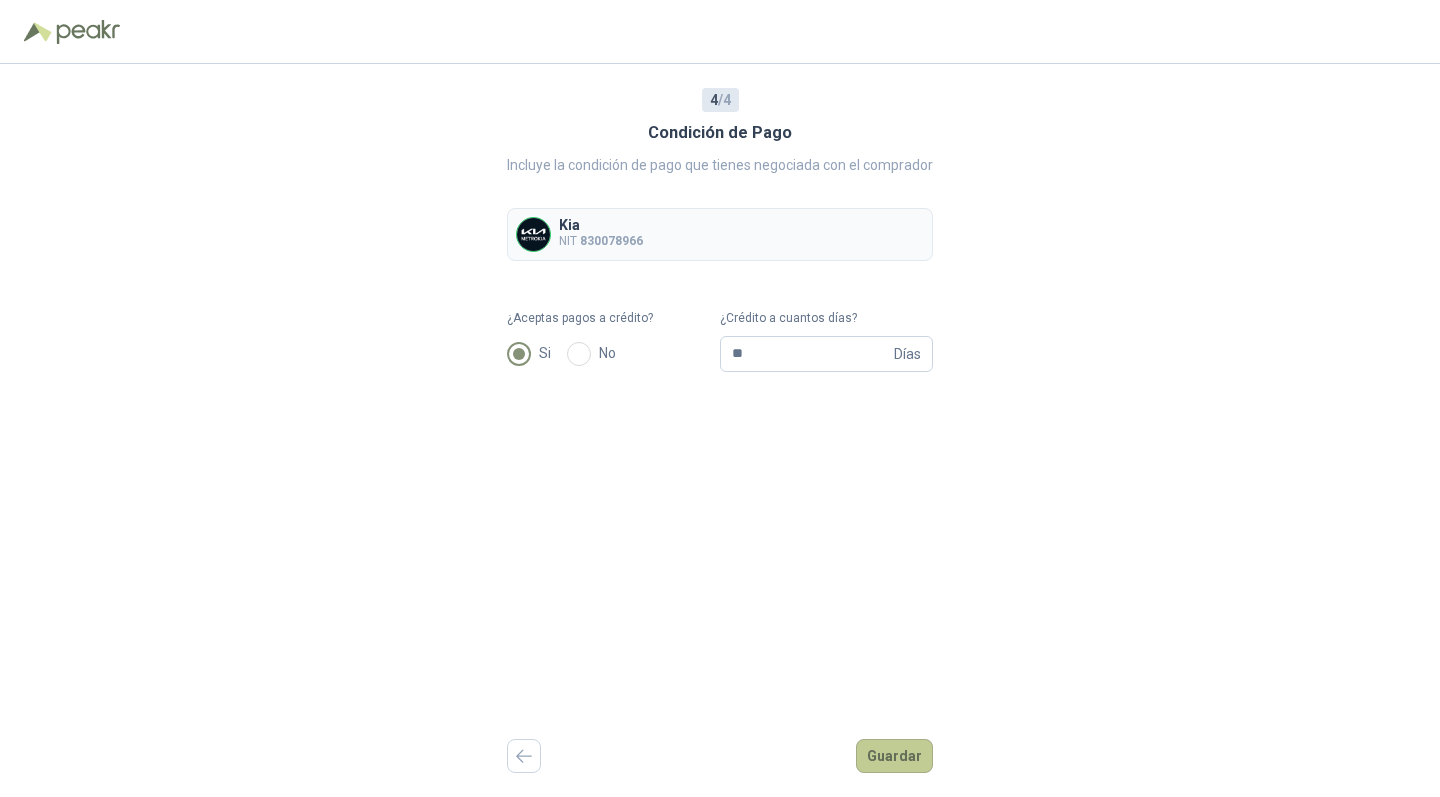 click on "Guardar" at bounding box center [894, 756] 